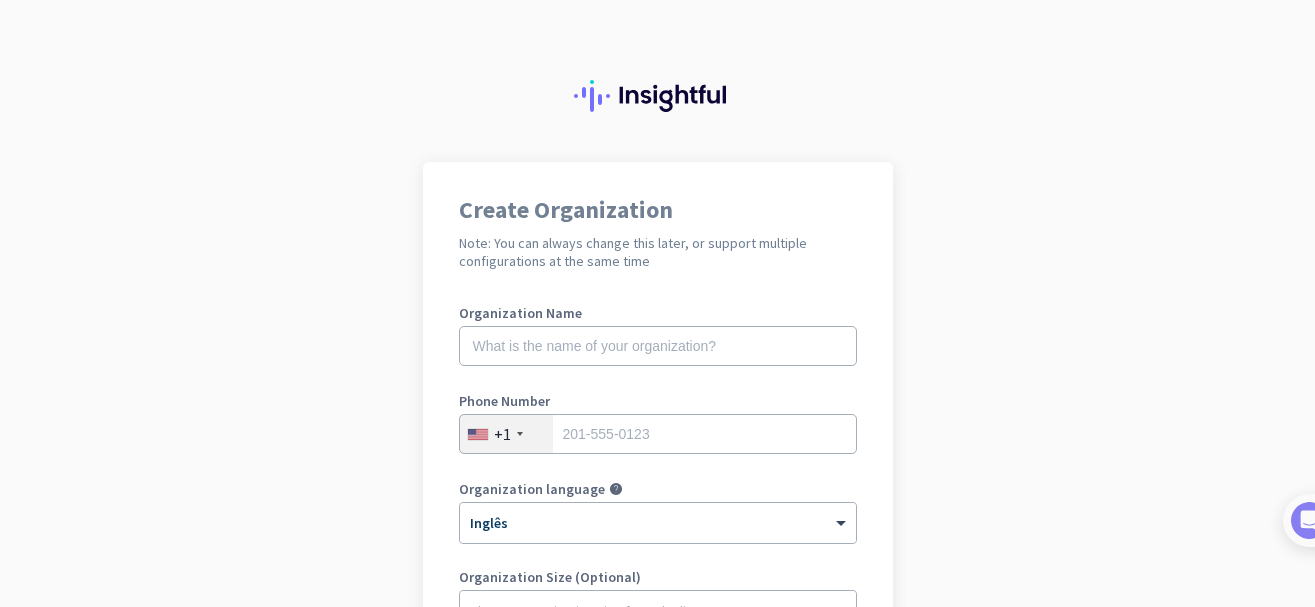scroll, scrollTop: 0, scrollLeft: 0, axis: both 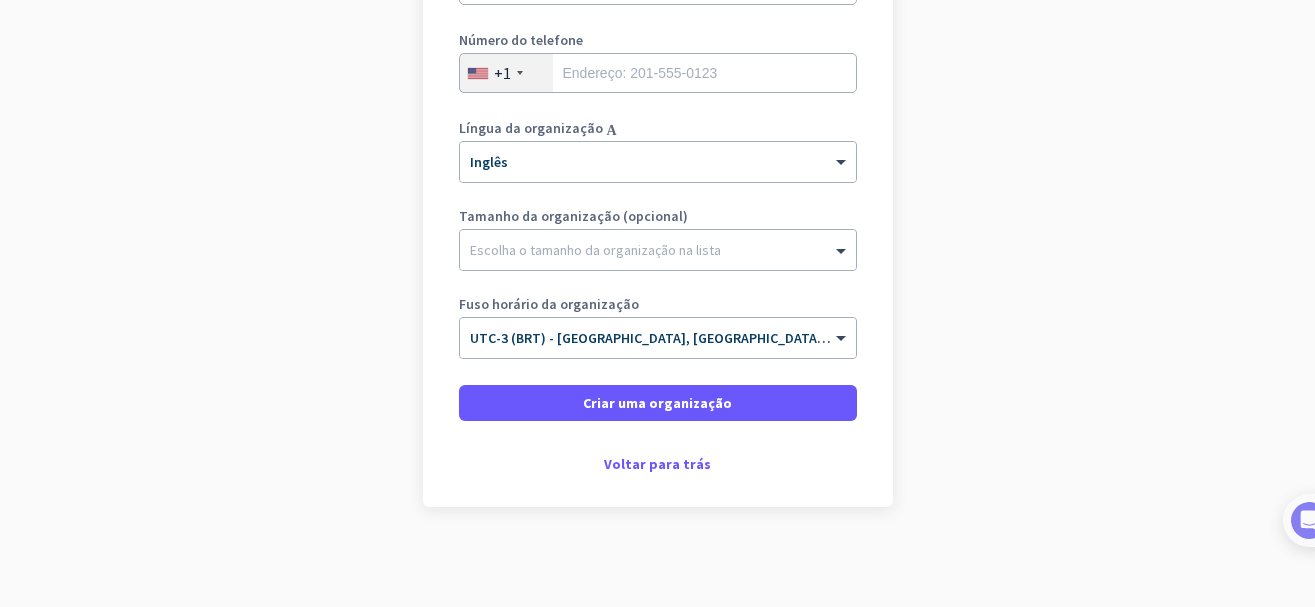 click on "Criar uma organização  Observação: Você sempre pode alterar isso mais tarde ou oferecer suporte a várias configurações ao mesmo tempo  Nome da organização Número do telefone  +1  Língua da organização Ajudar × Inglês Tamanho da organização (opcional) Escolha o tamanho da organização na lista Fuso horário da organização × UTC-3 (BRT) - São Paulo, Rio de Janeiro, Belo Horizonte, Salvador   Criar uma organização     Voltar para trás" 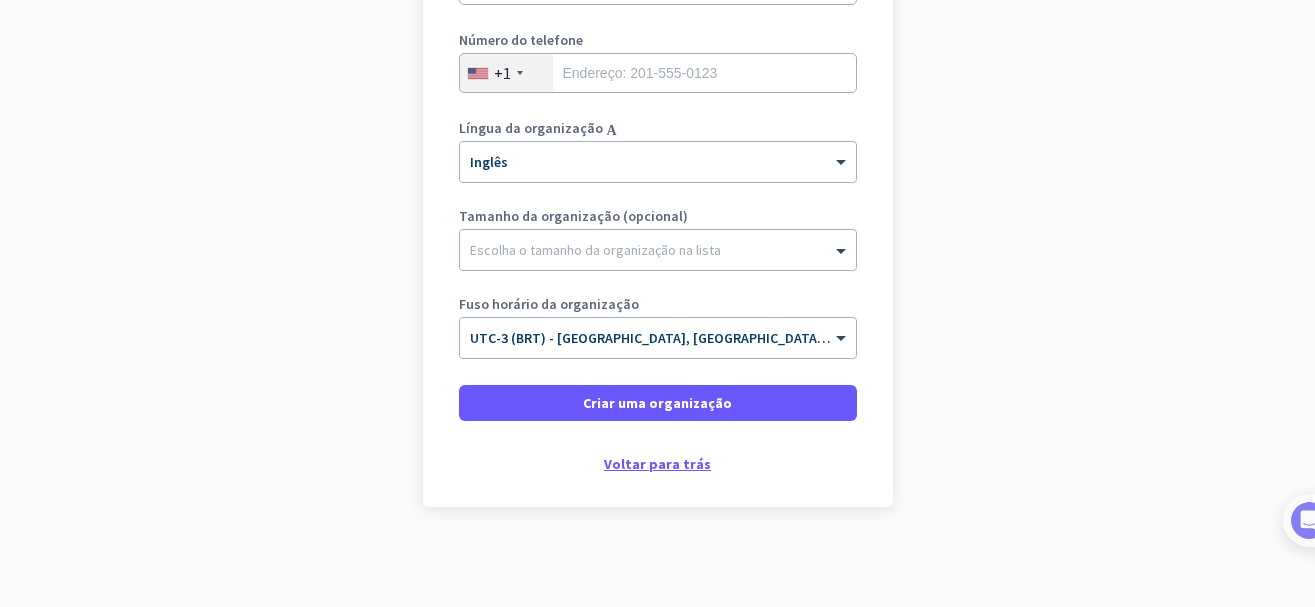 click on "Voltar para trás" 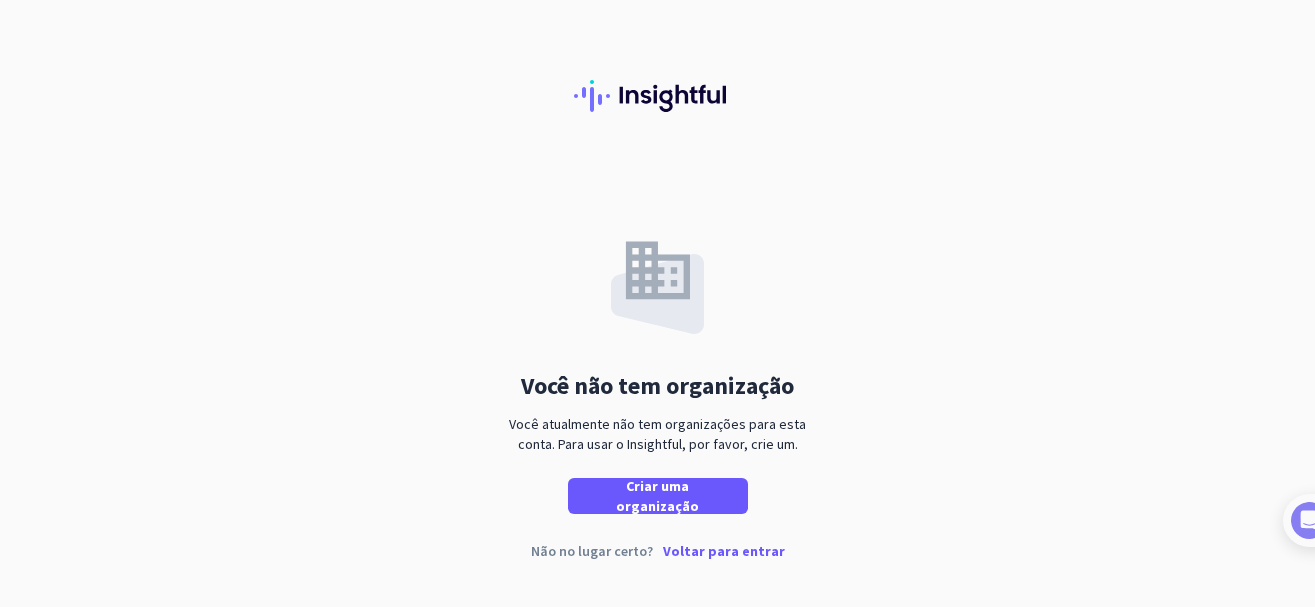 click on "Voltar para entrar" 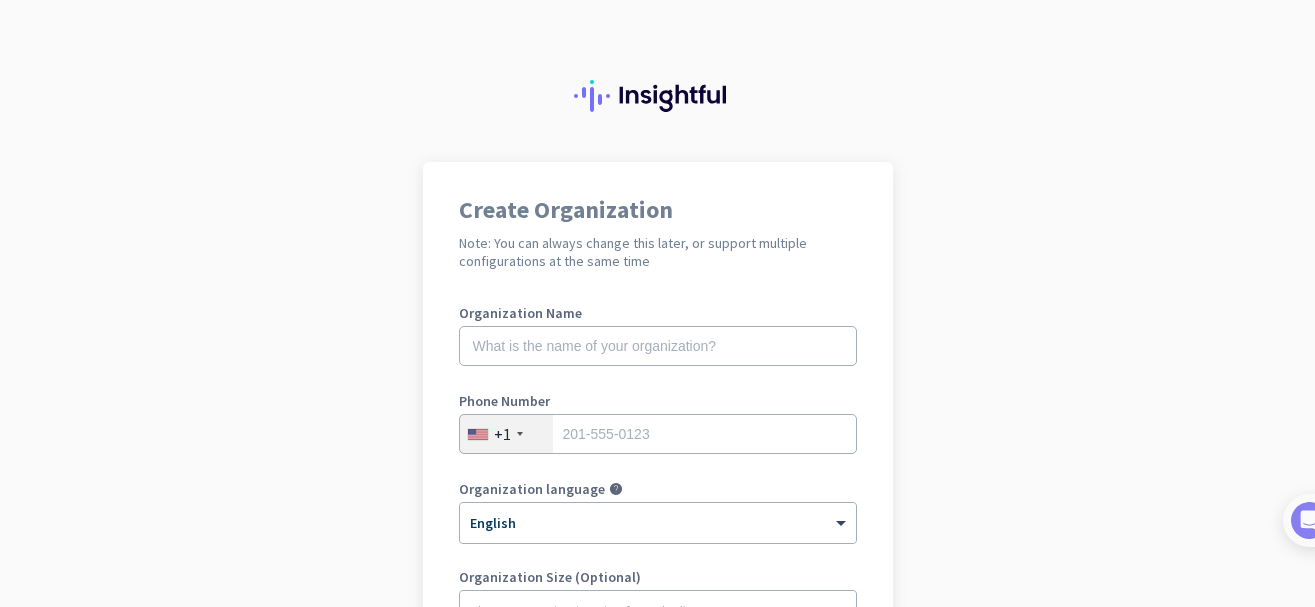 scroll, scrollTop: 0, scrollLeft: 0, axis: both 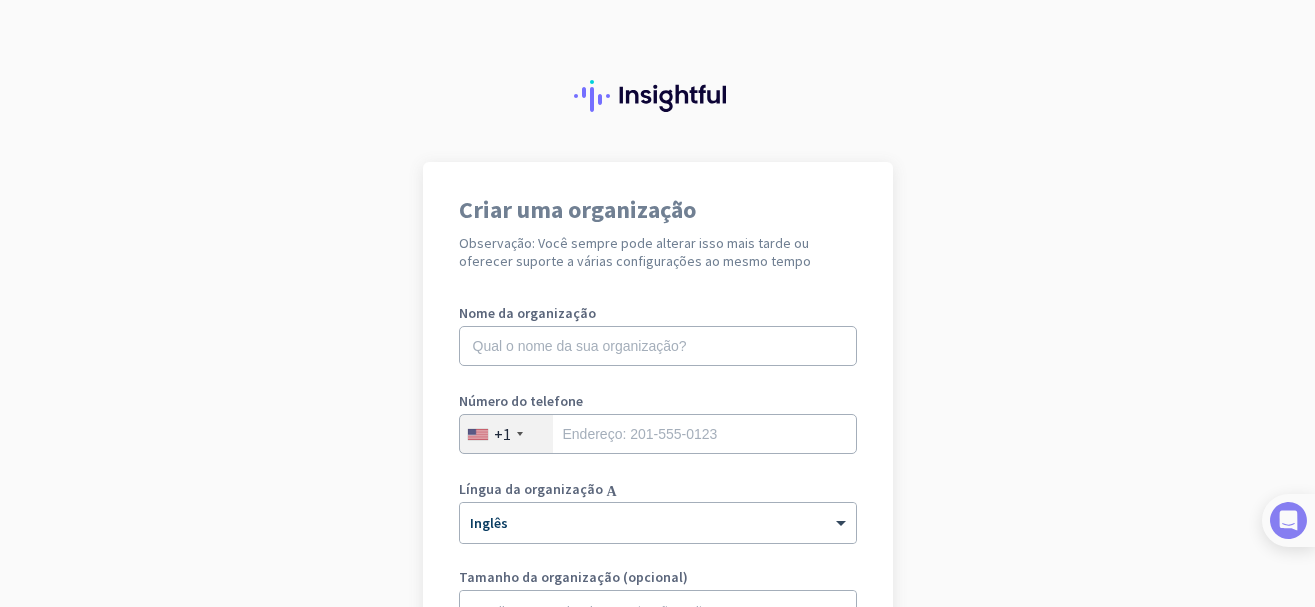 click at bounding box center [1288, 520] 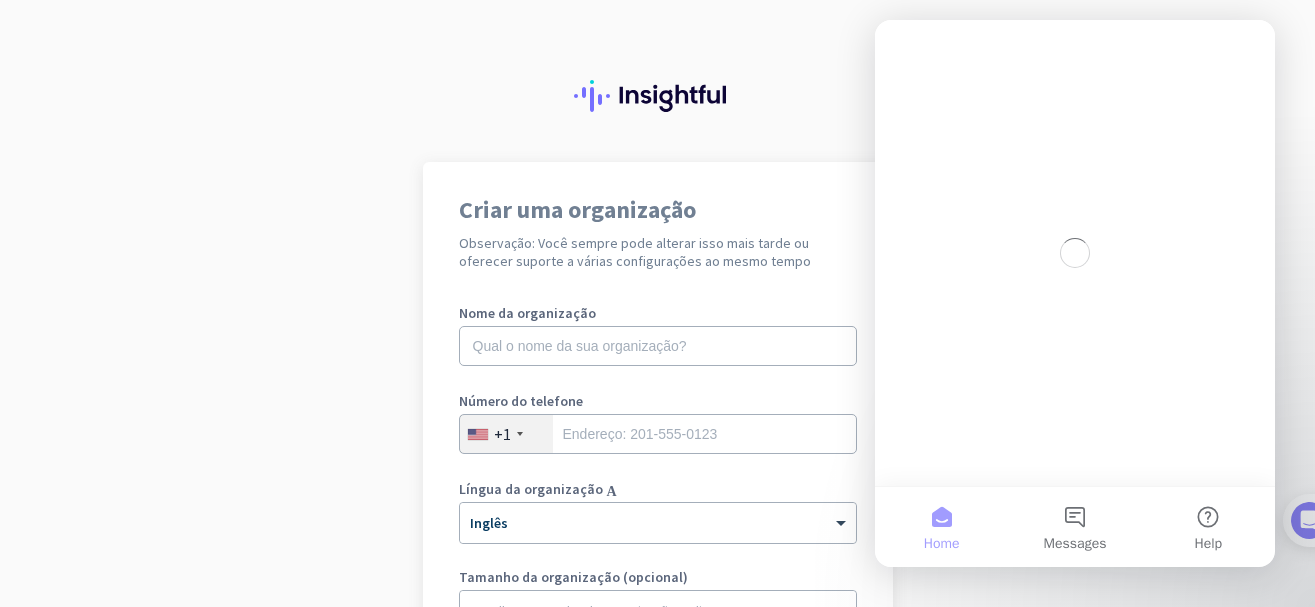 scroll, scrollTop: 0, scrollLeft: 0, axis: both 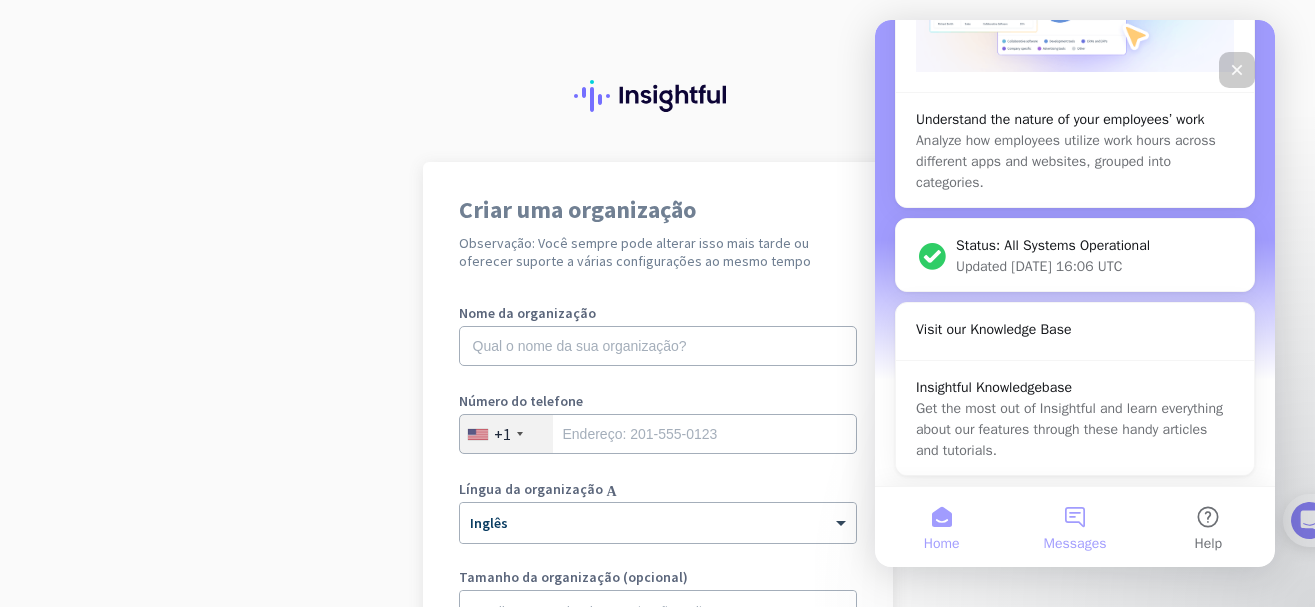 click on "Messages" at bounding box center [1074, 527] 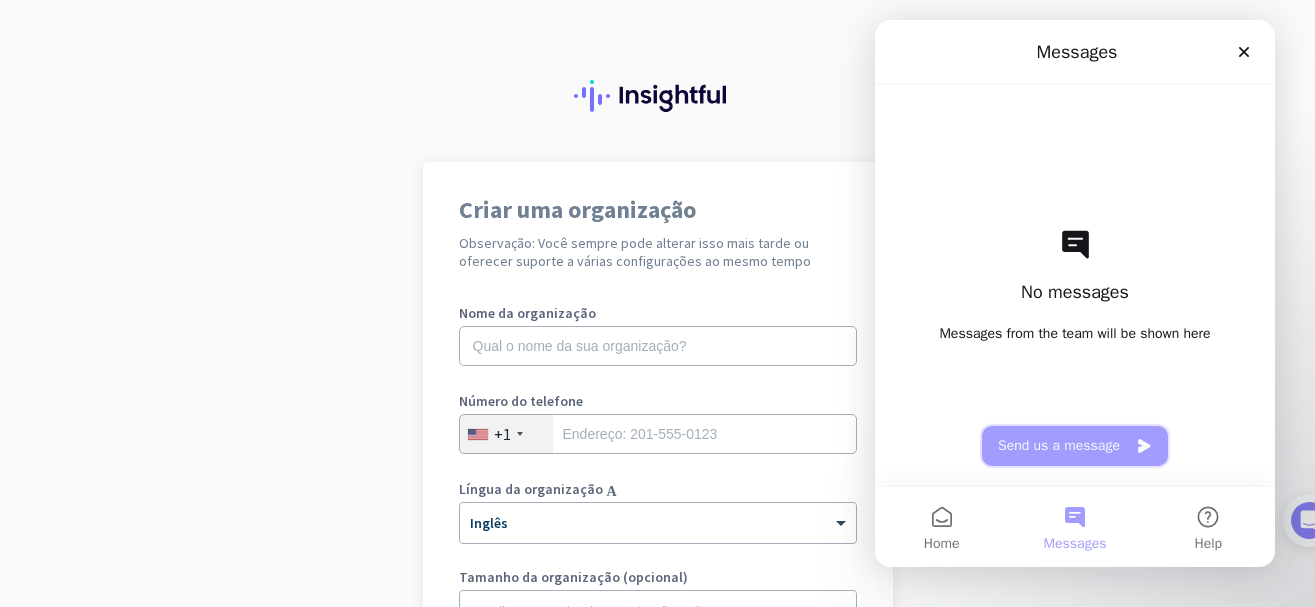 click on "Send us a message" at bounding box center (1075, 446) 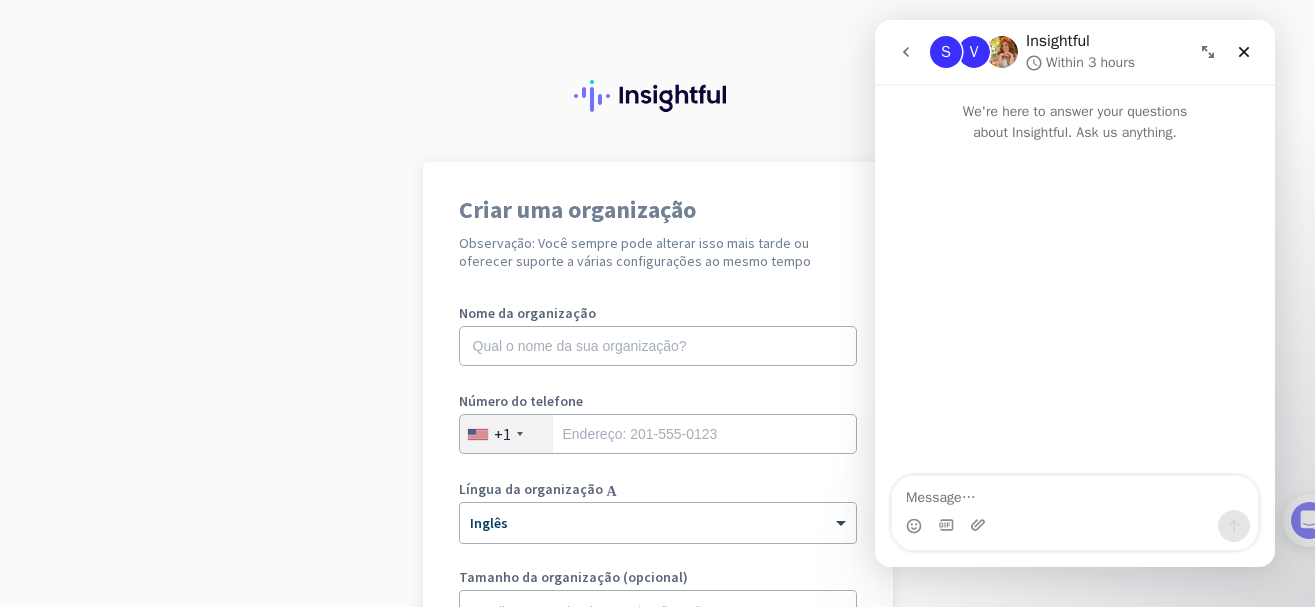 click at bounding box center [1075, 493] 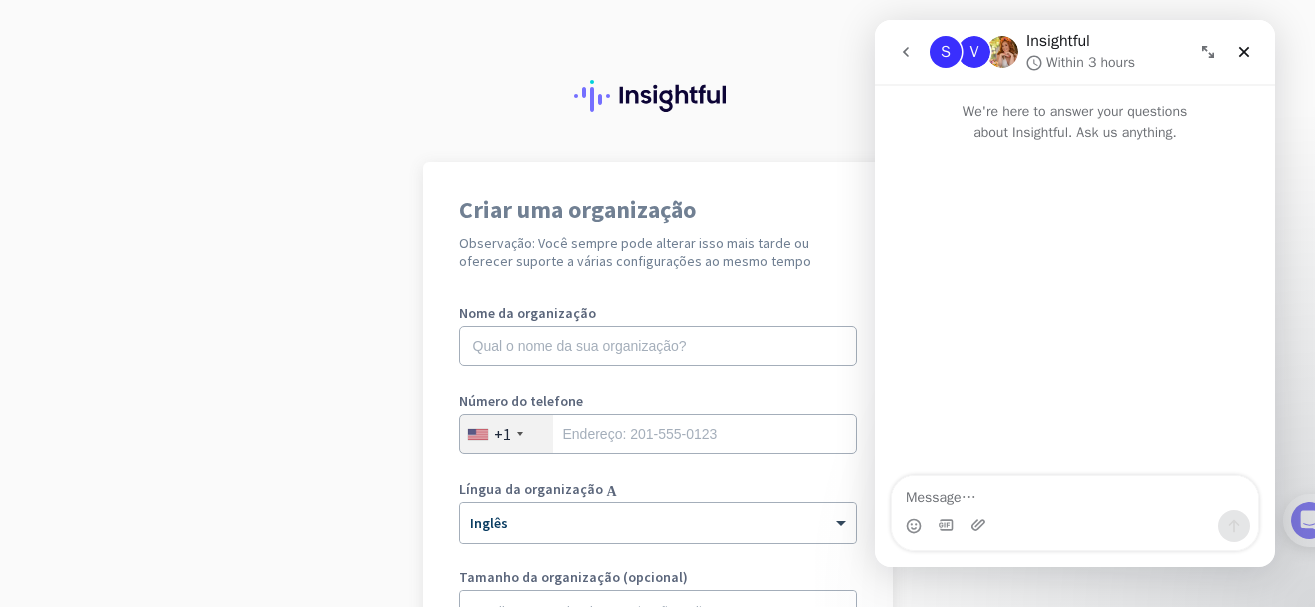 click 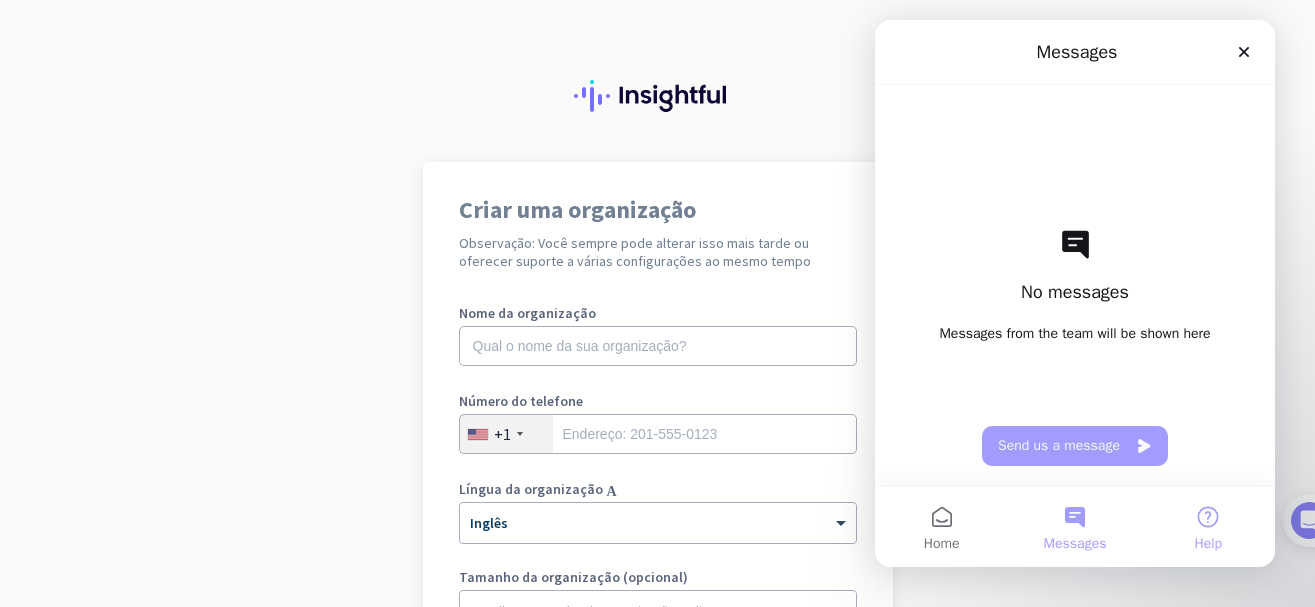 click on "Help" at bounding box center (1208, 527) 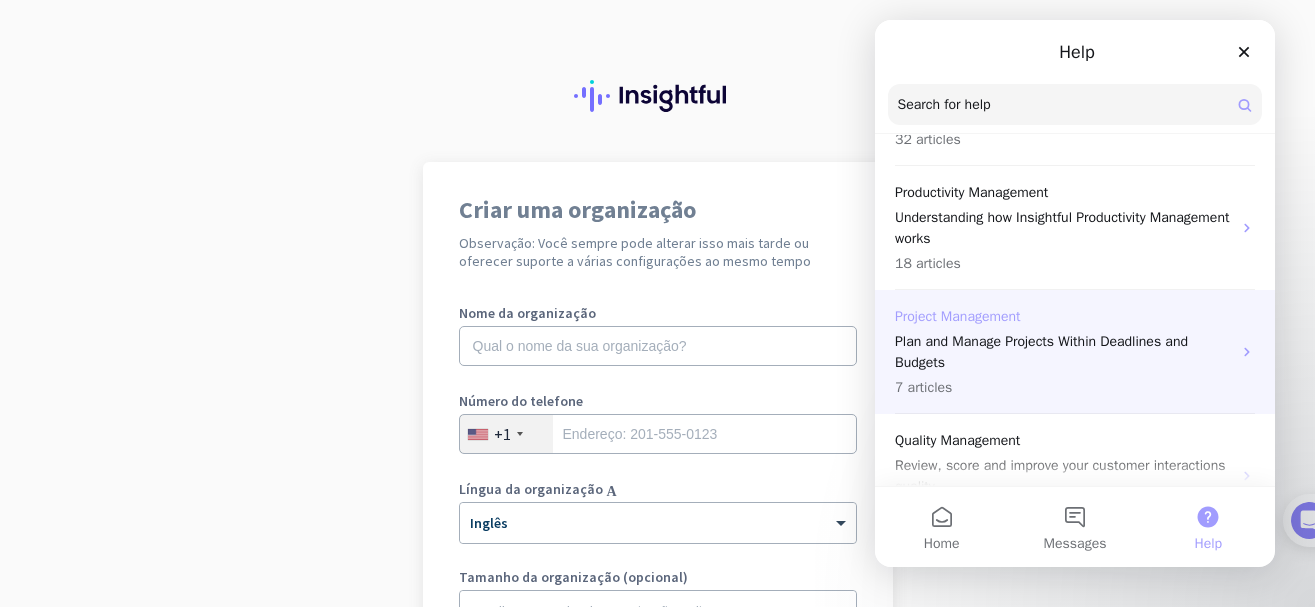 scroll, scrollTop: 0, scrollLeft: 0, axis: both 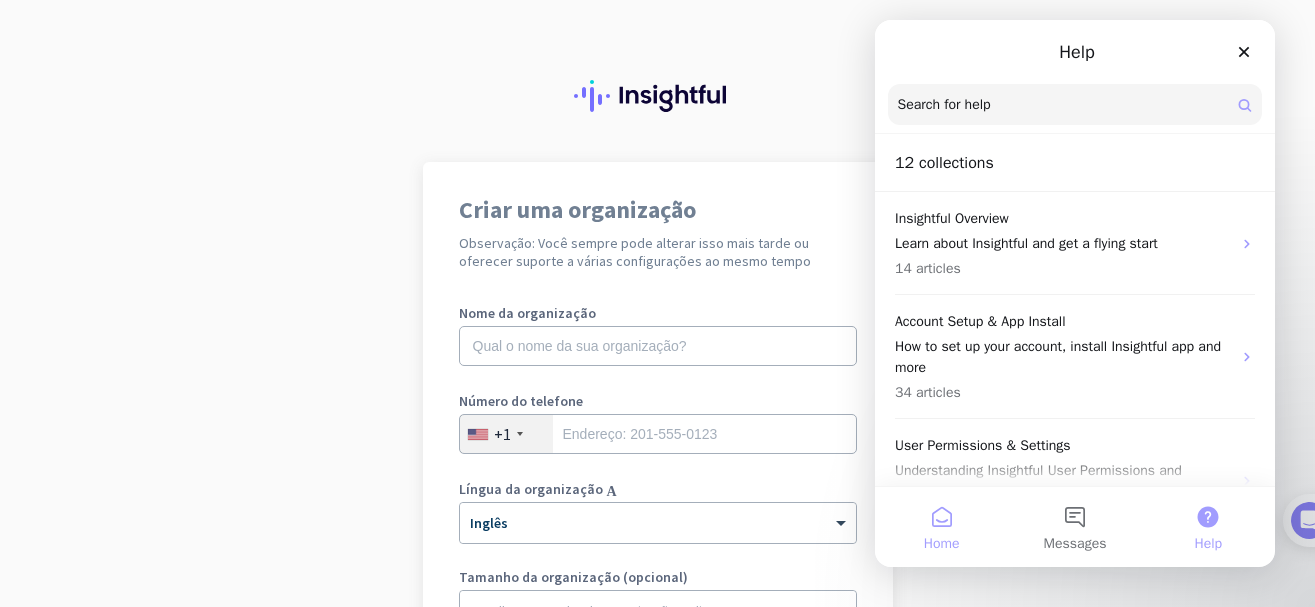 click on "Home" at bounding box center (941, 527) 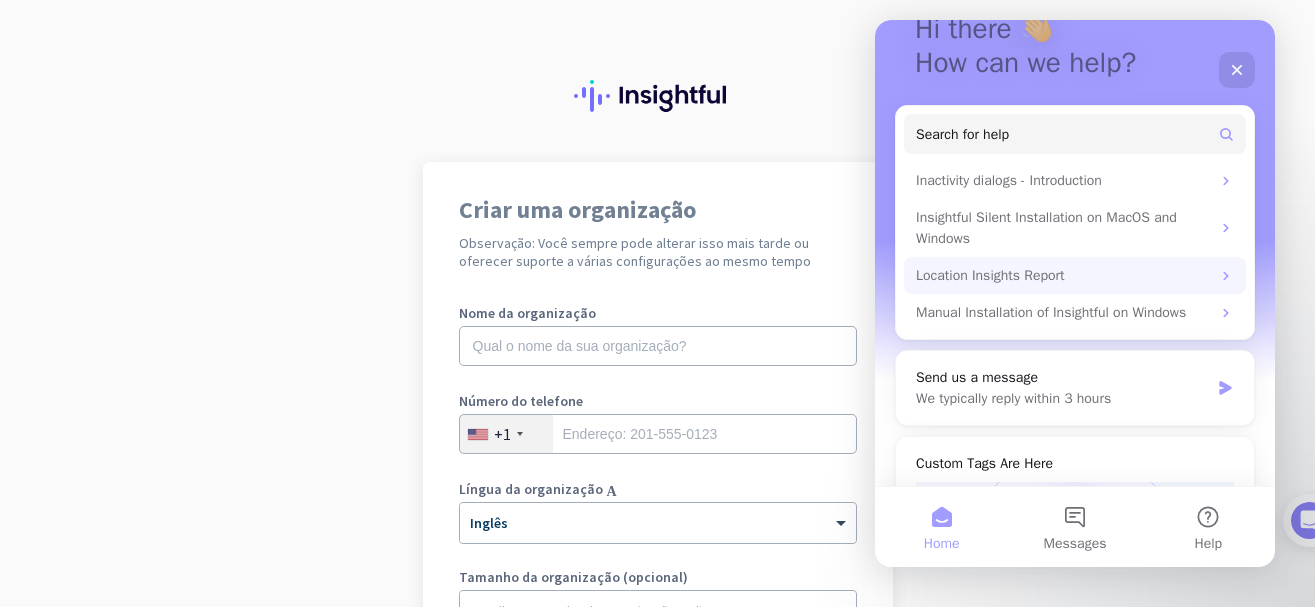 scroll, scrollTop: 0, scrollLeft: 0, axis: both 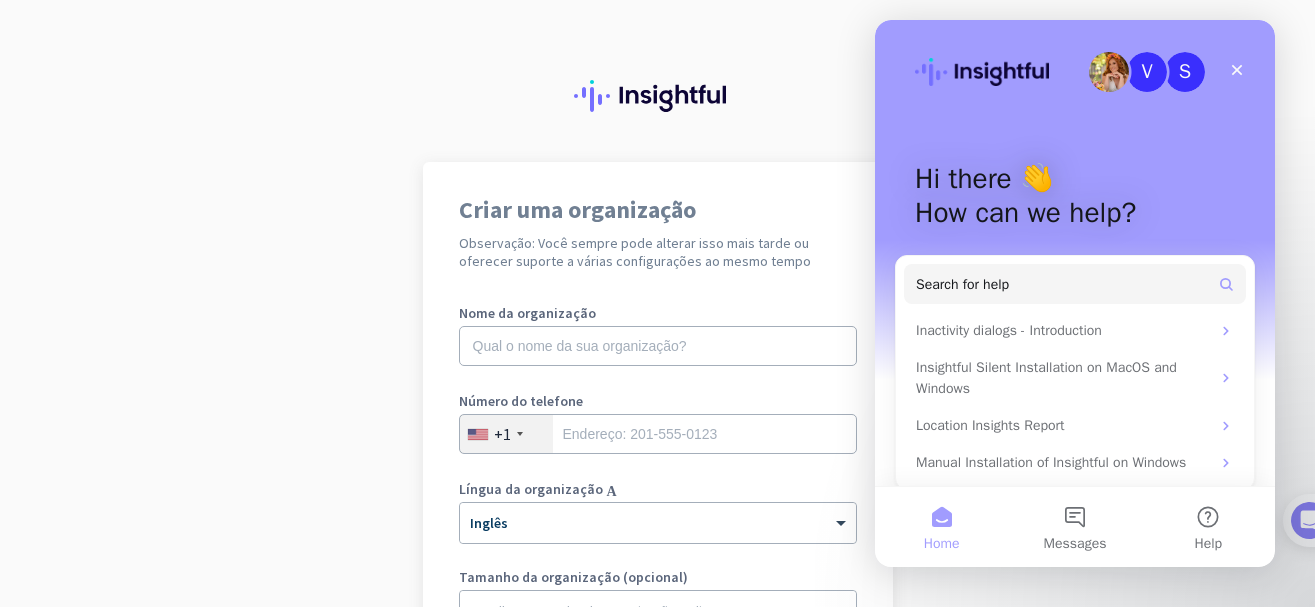 click at bounding box center [1109, 72] 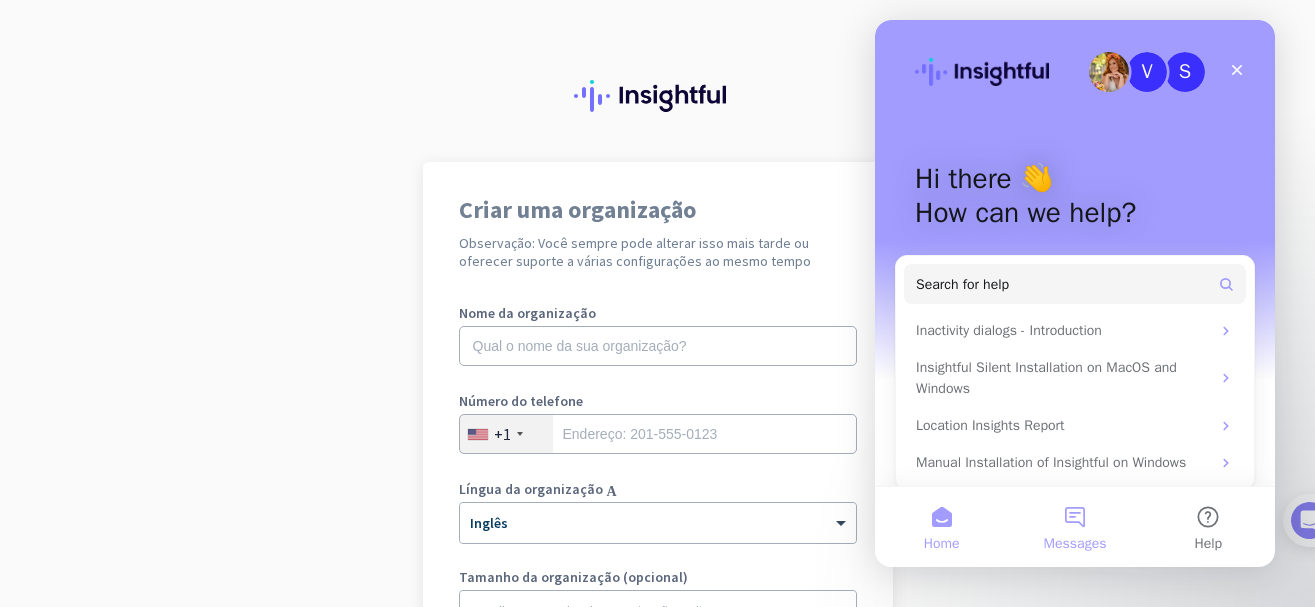 click on "Messages" at bounding box center (1074, 527) 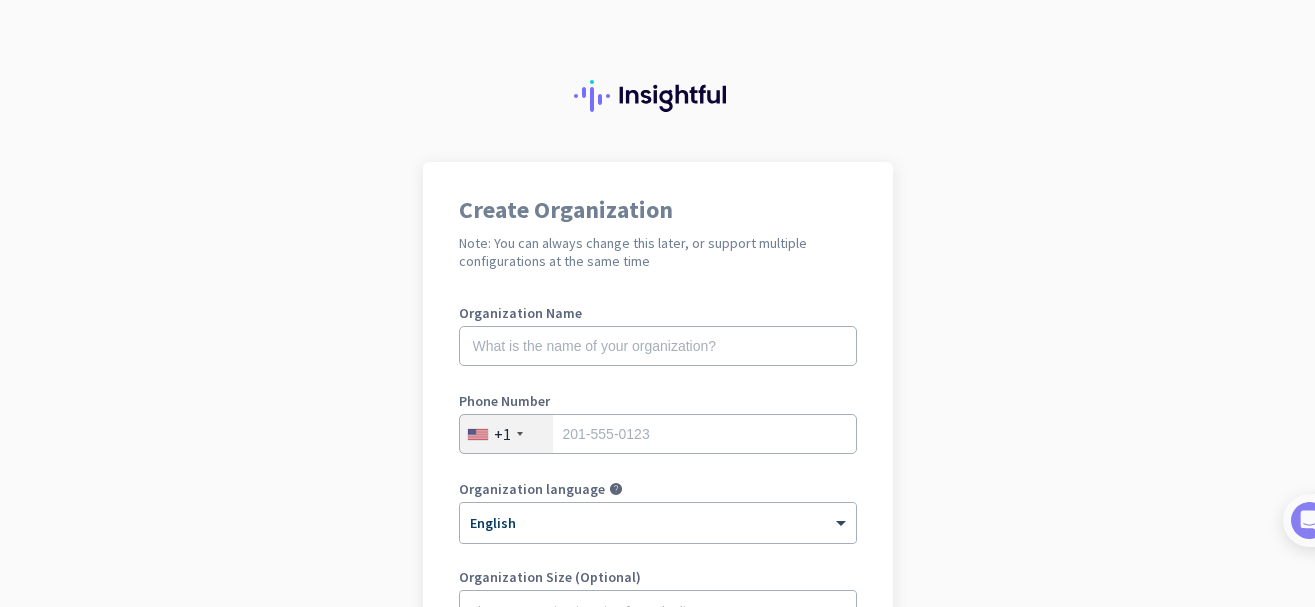 scroll, scrollTop: 0, scrollLeft: 0, axis: both 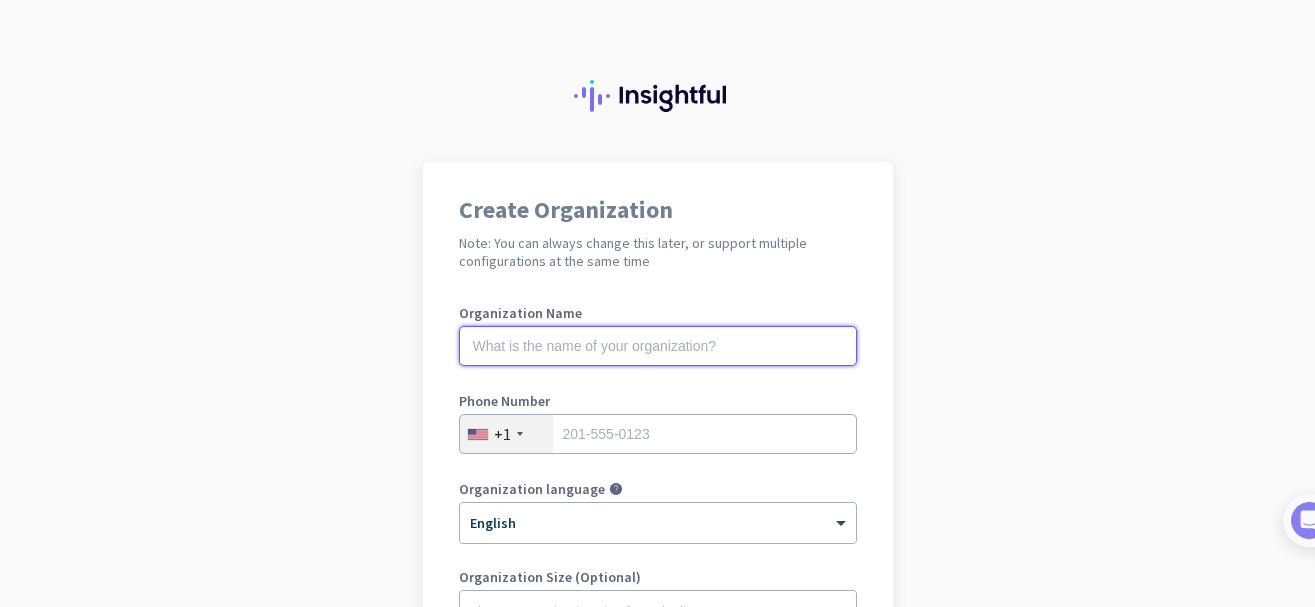 click 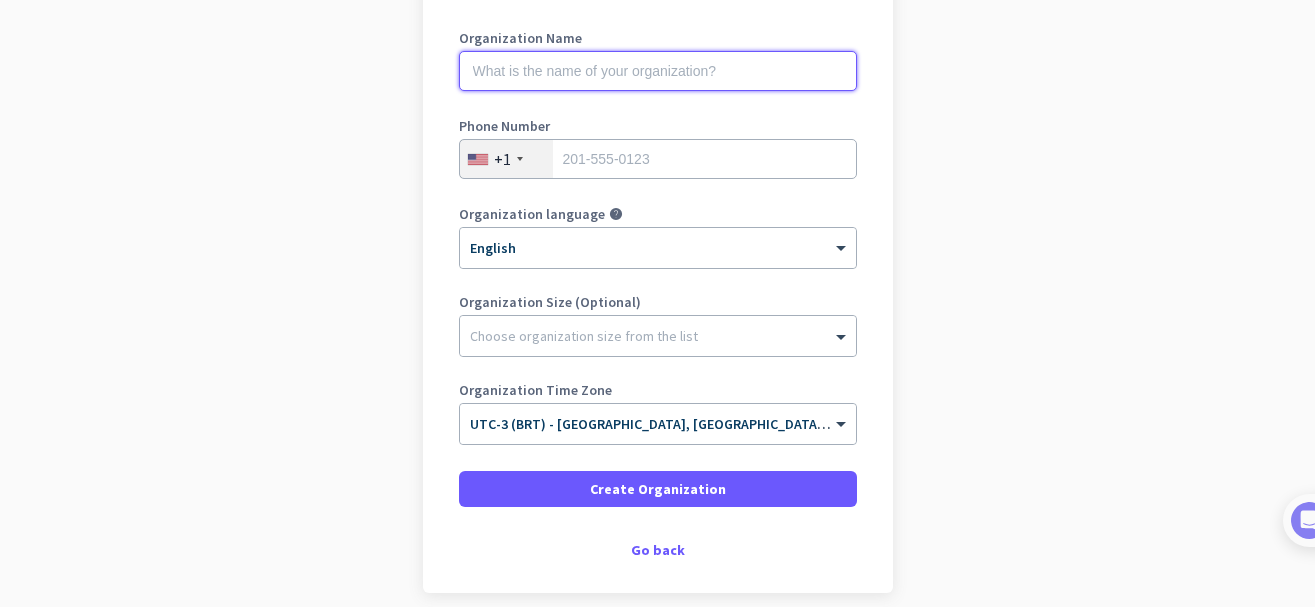 scroll, scrollTop: 360, scrollLeft: 0, axis: vertical 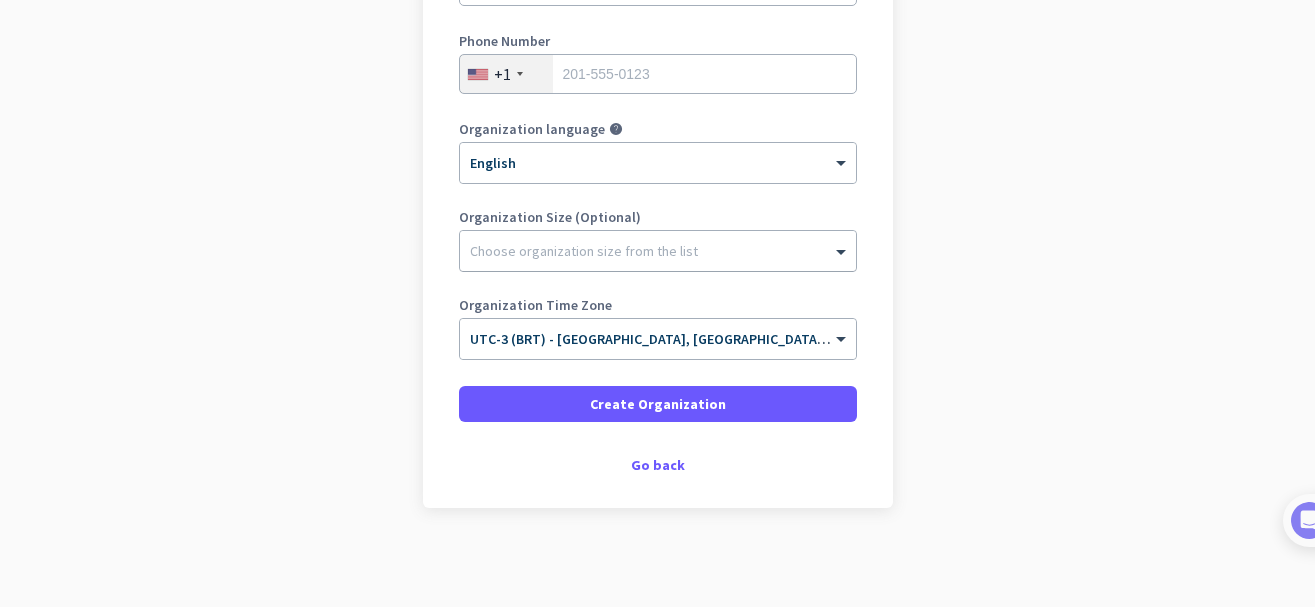click 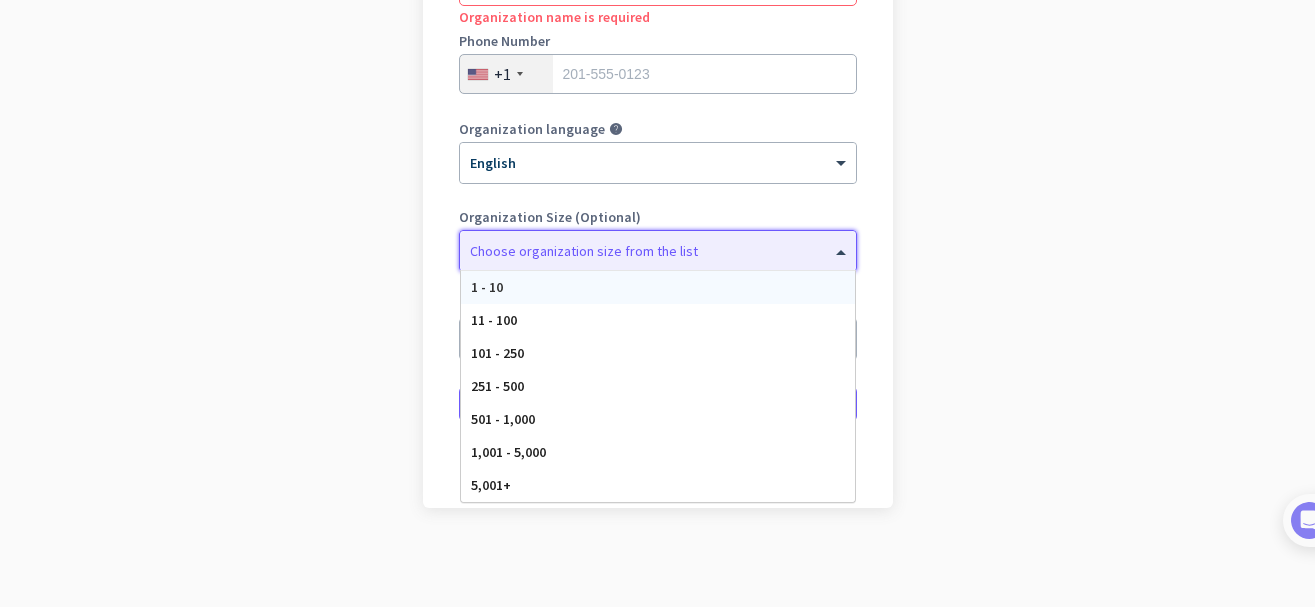 click 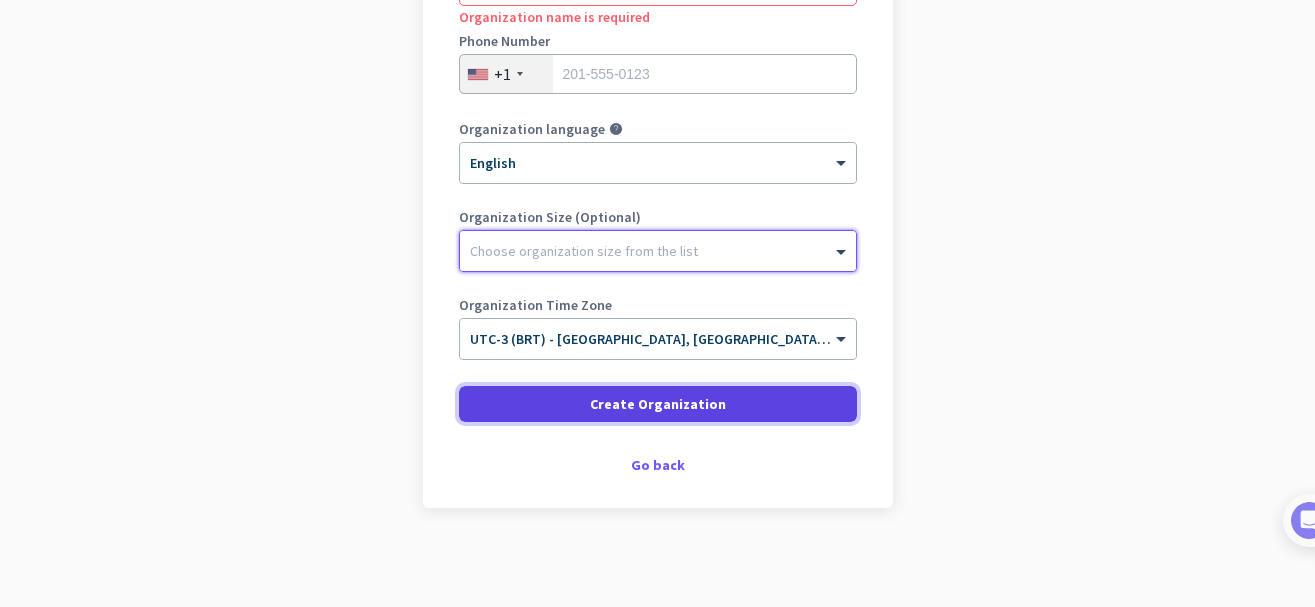 click on "Create Organization" 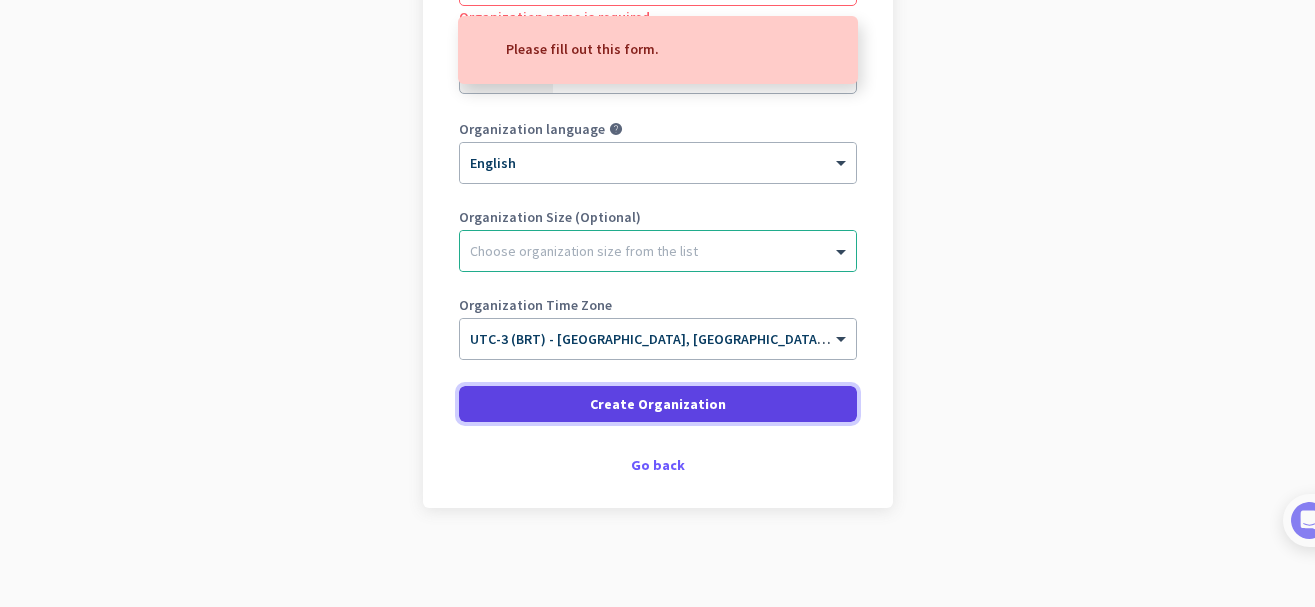 scroll, scrollTop: 120, scrollLeft: 0, axis: vertical 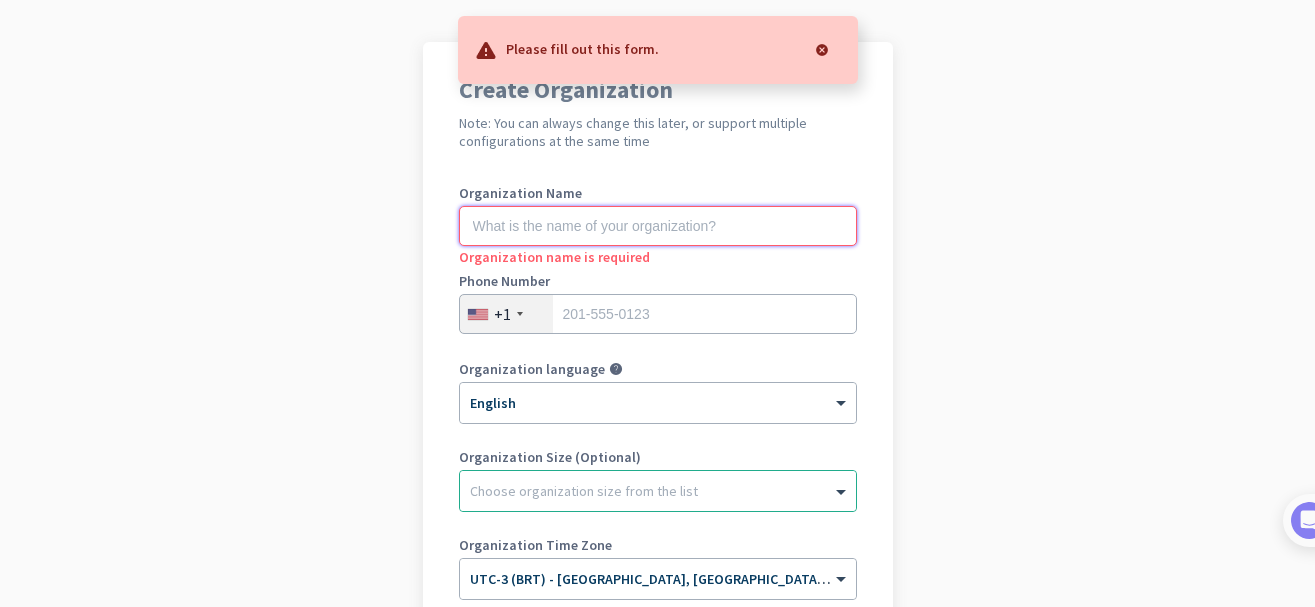 click 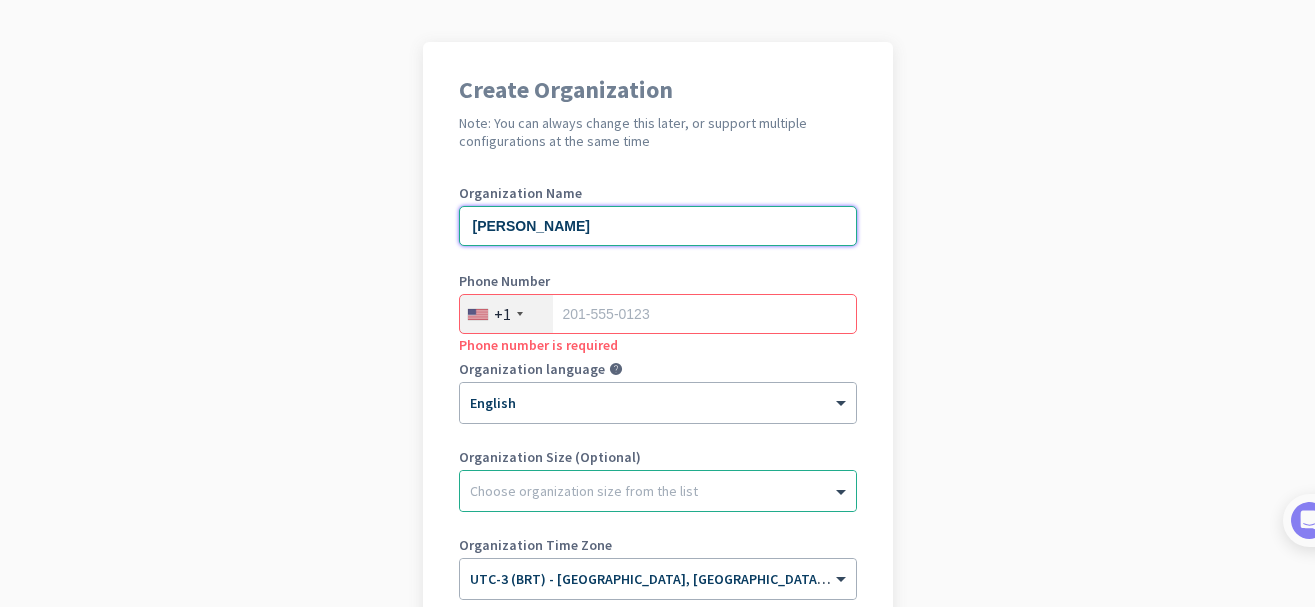 type on "[PERSON_NAME]" 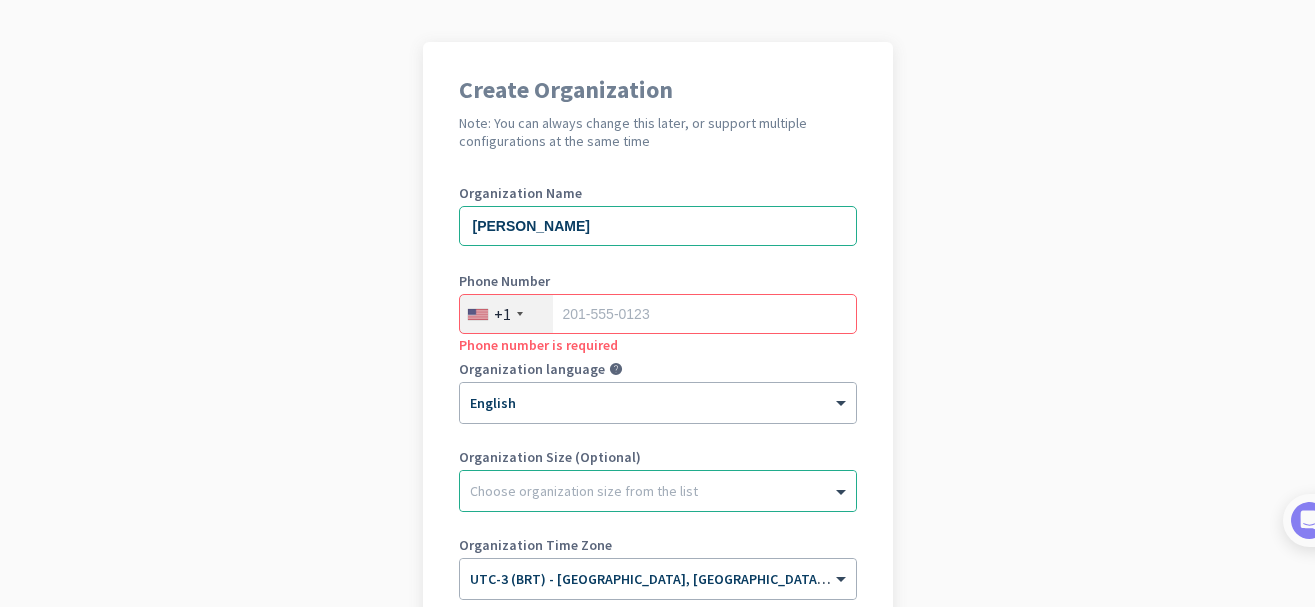 click on "+1" 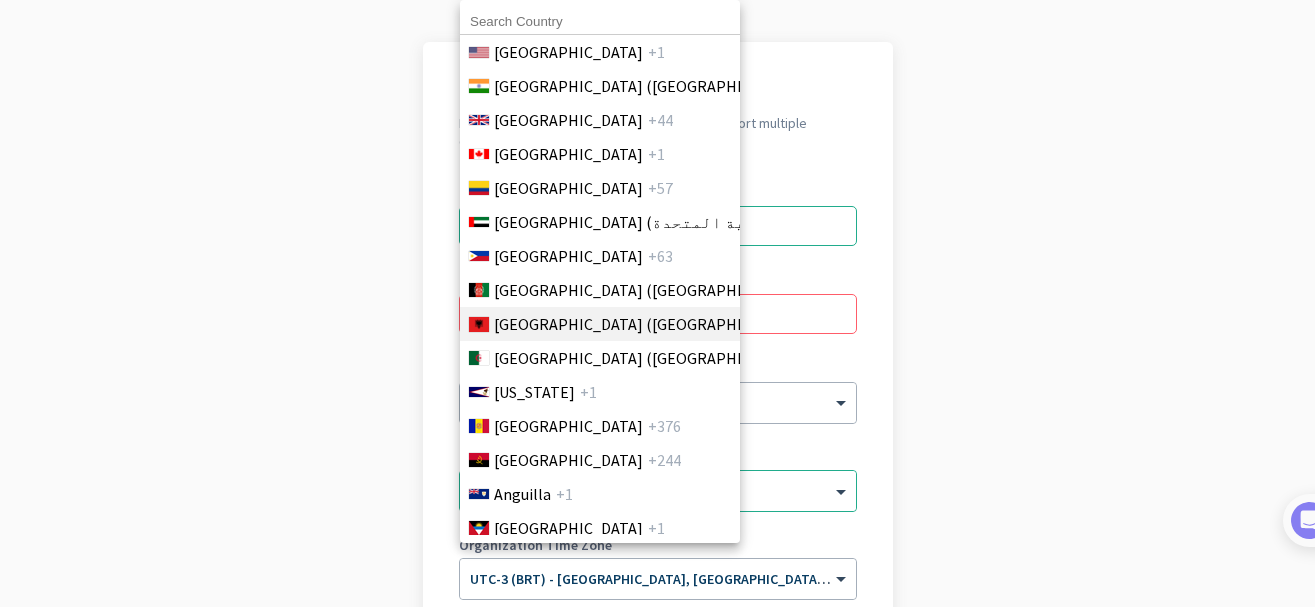 click on "[GEOGRAPHIC_DATA] ([GEOGRAPHIC_DATA]) +355" at bounding box center (599, 324) 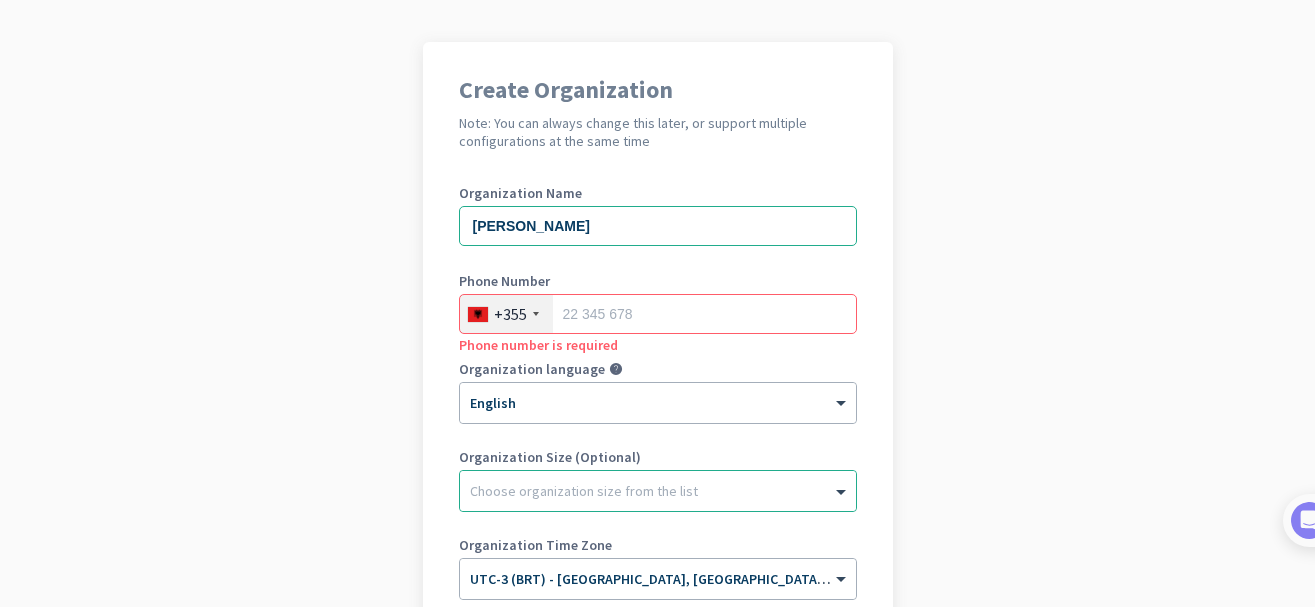 click on "+355" 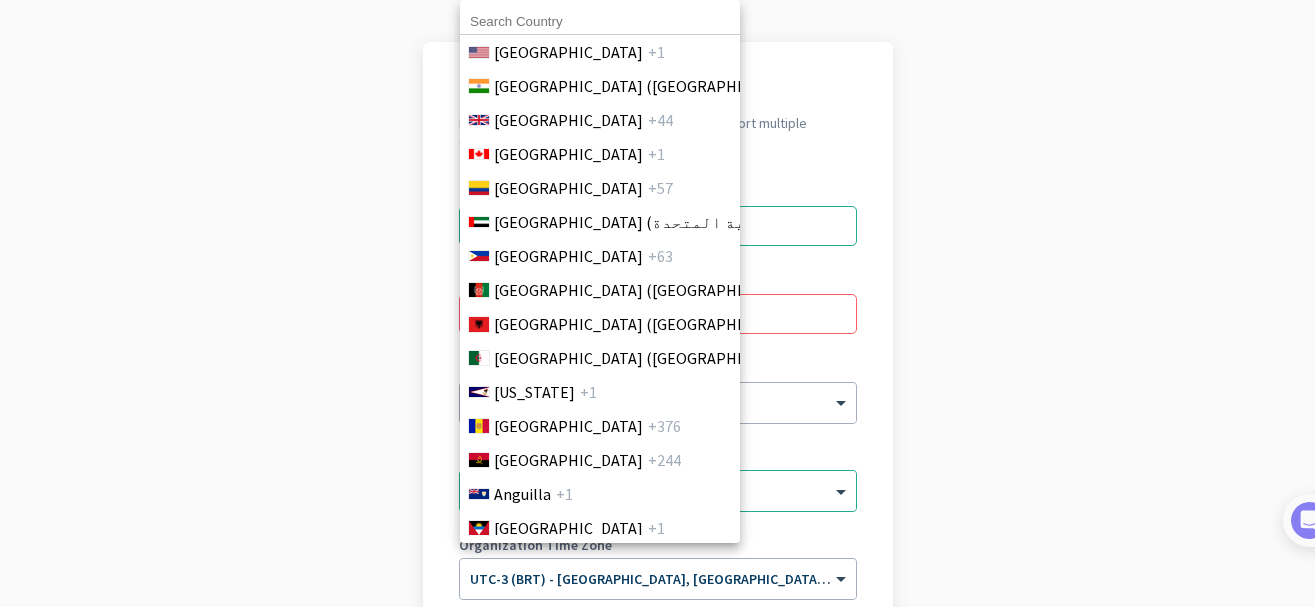 drag, startPoint x: 576, startPoint y: 300, endPoint x: 598, endPoint y: 304, distance: 22.36068 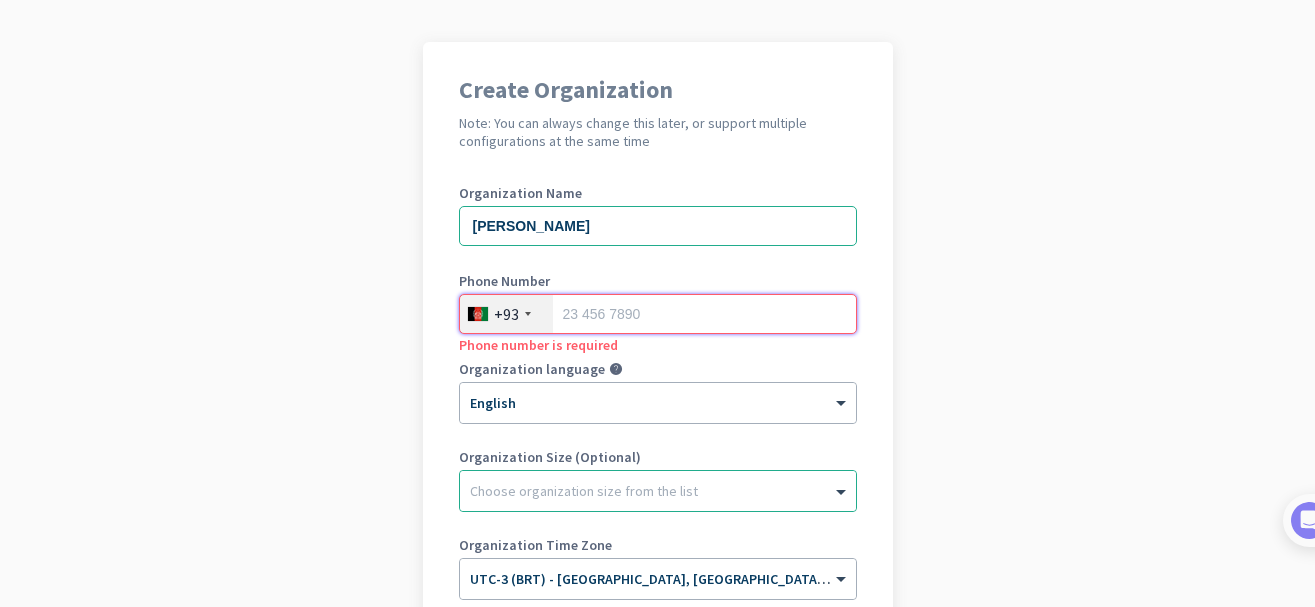 click at bounding box center [658, 314] 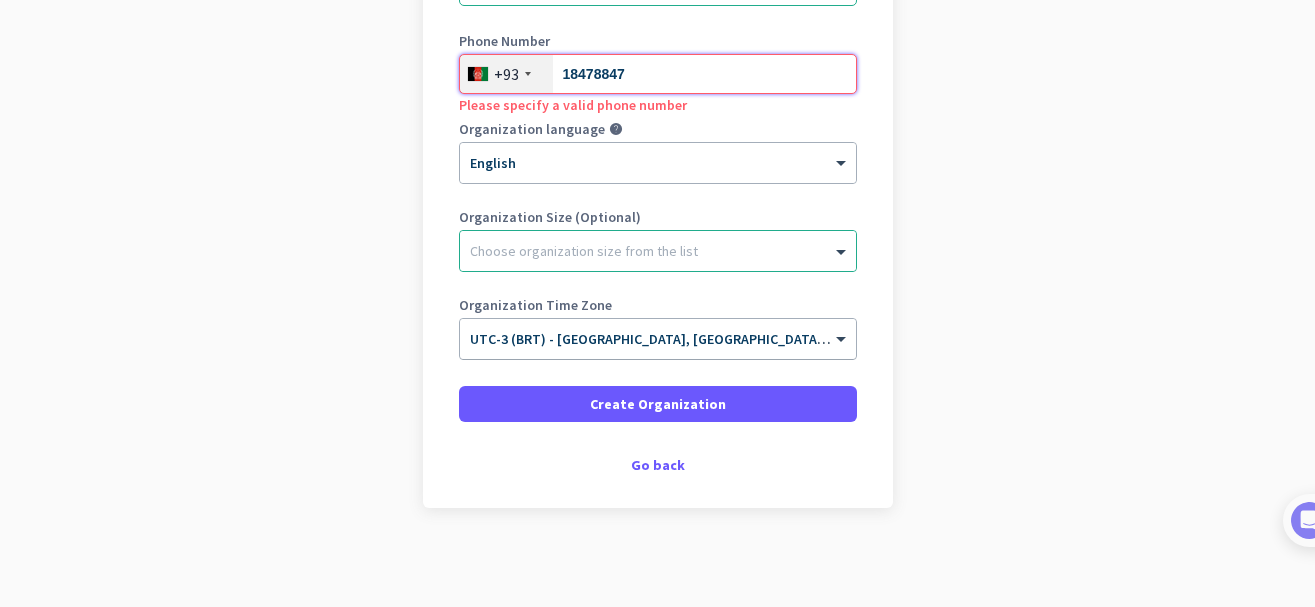 scroll, scrollTop: 361, scrollLeft: 0, axis: vertical 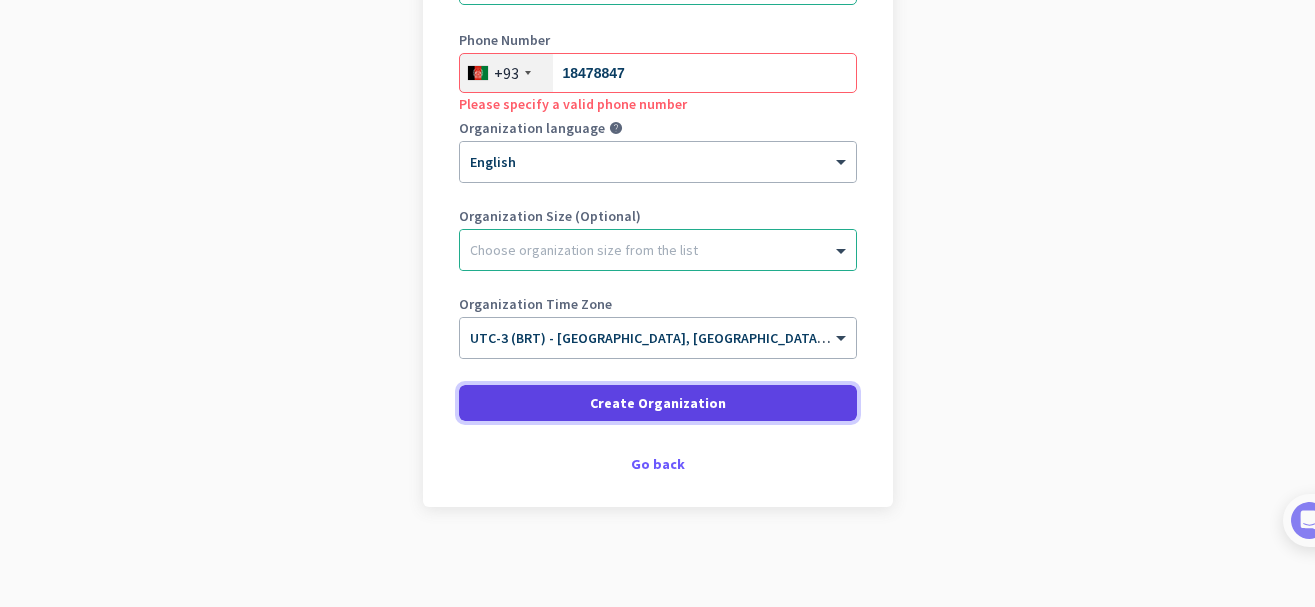 click on "Create Organization" 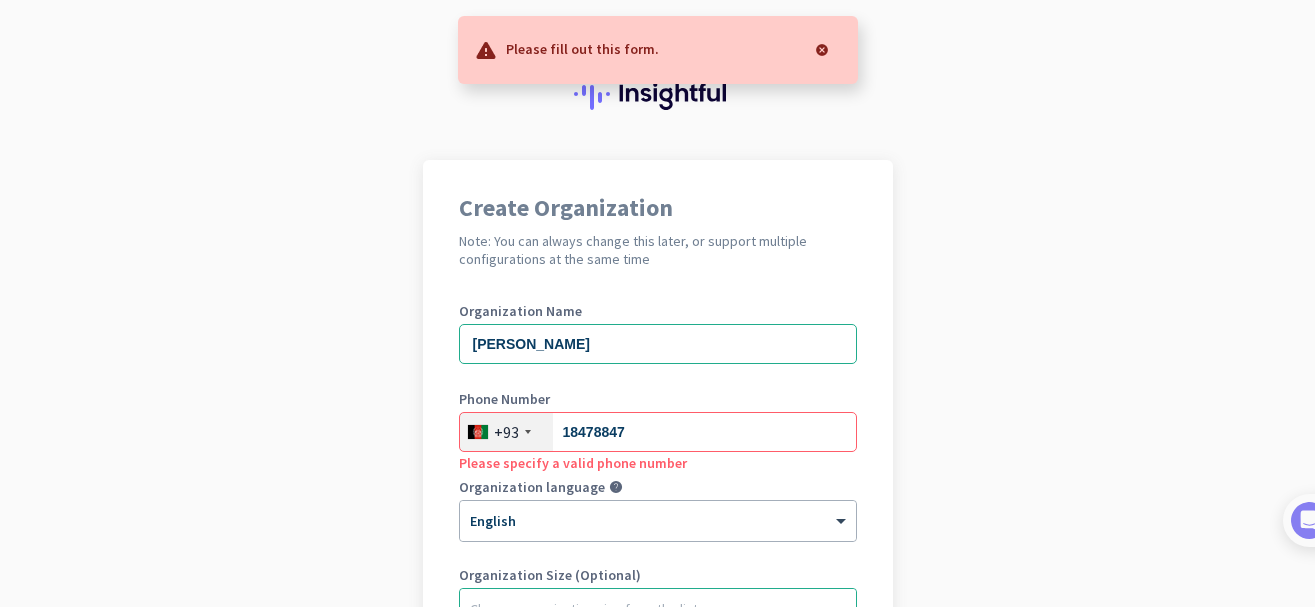 scroll, scrollTop: 1, scrollLeft: 0, axis: vertical 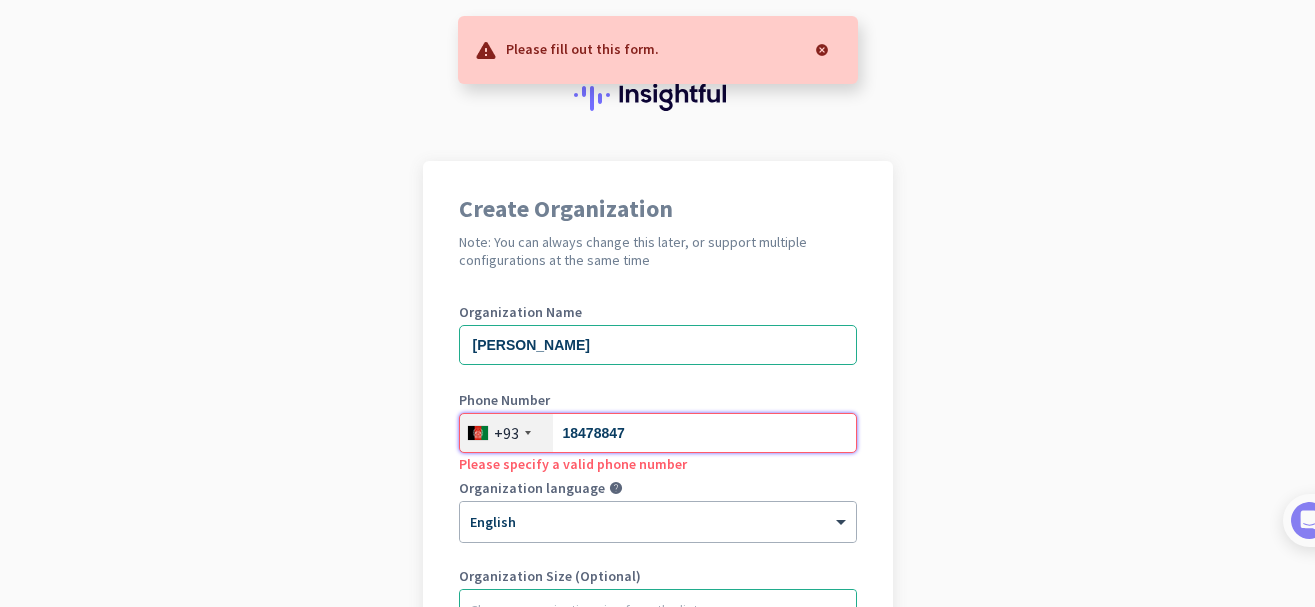 click on "18478847" at bounding box center [658, 433] 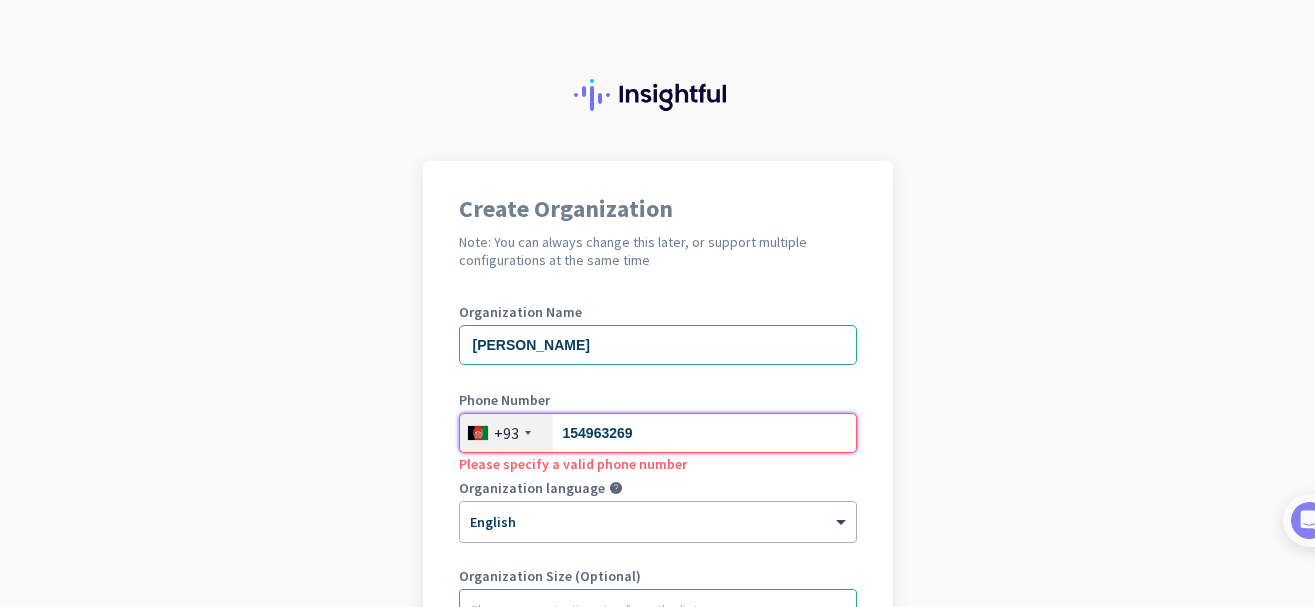 scroll, scrollTop: 361, scrollLeft: 0, axis: vertical 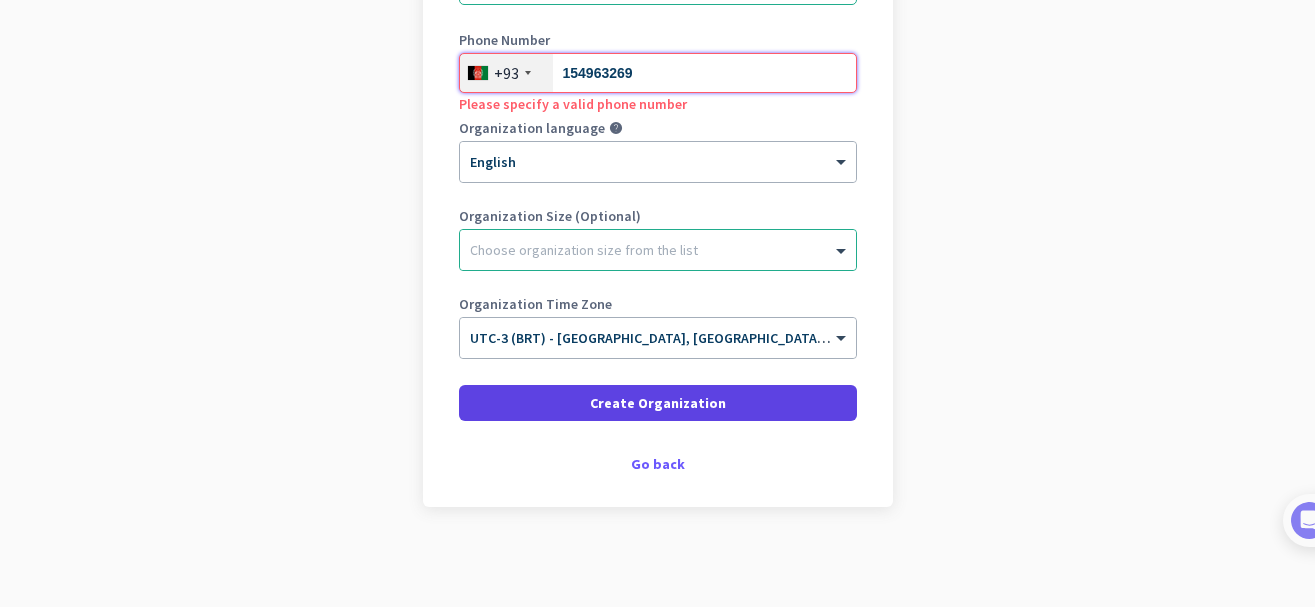 type on "154963269" 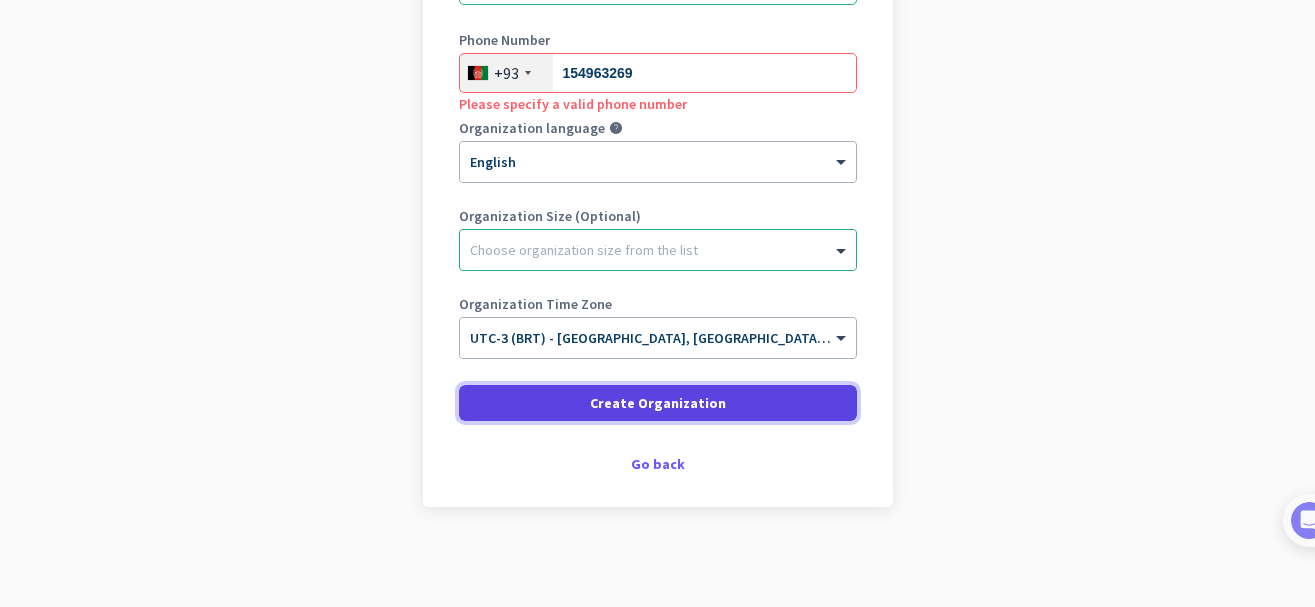 click on "Create Organization" 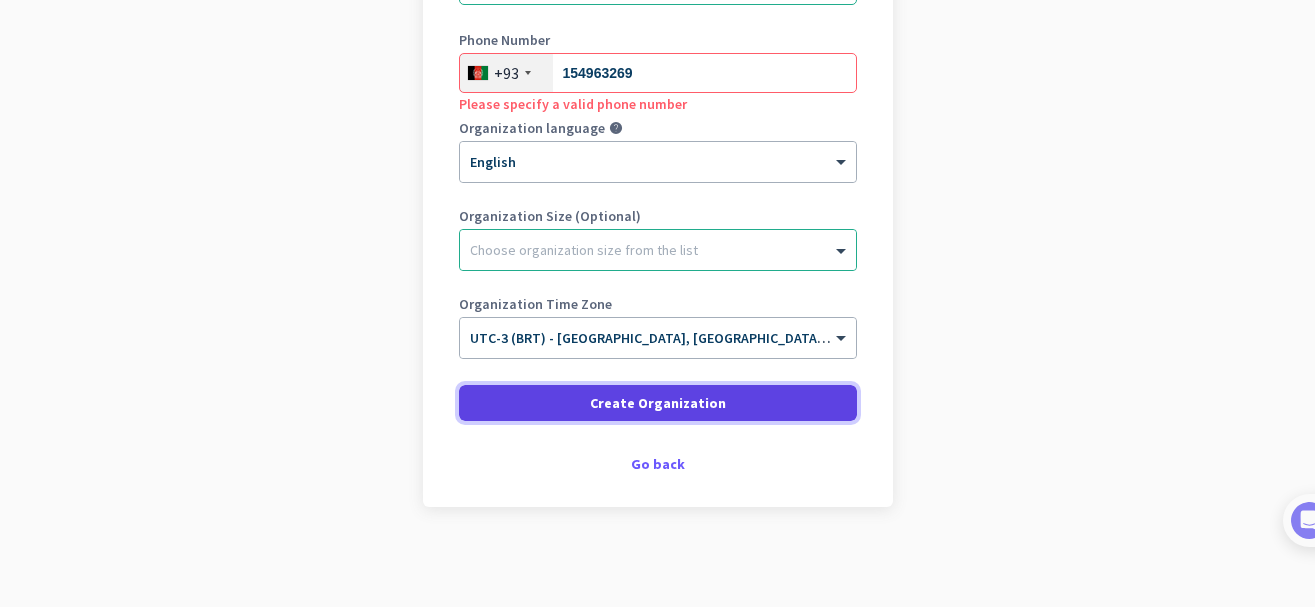 scroll, scrollTop: 241, scrollLeft: 0, axis: vertical 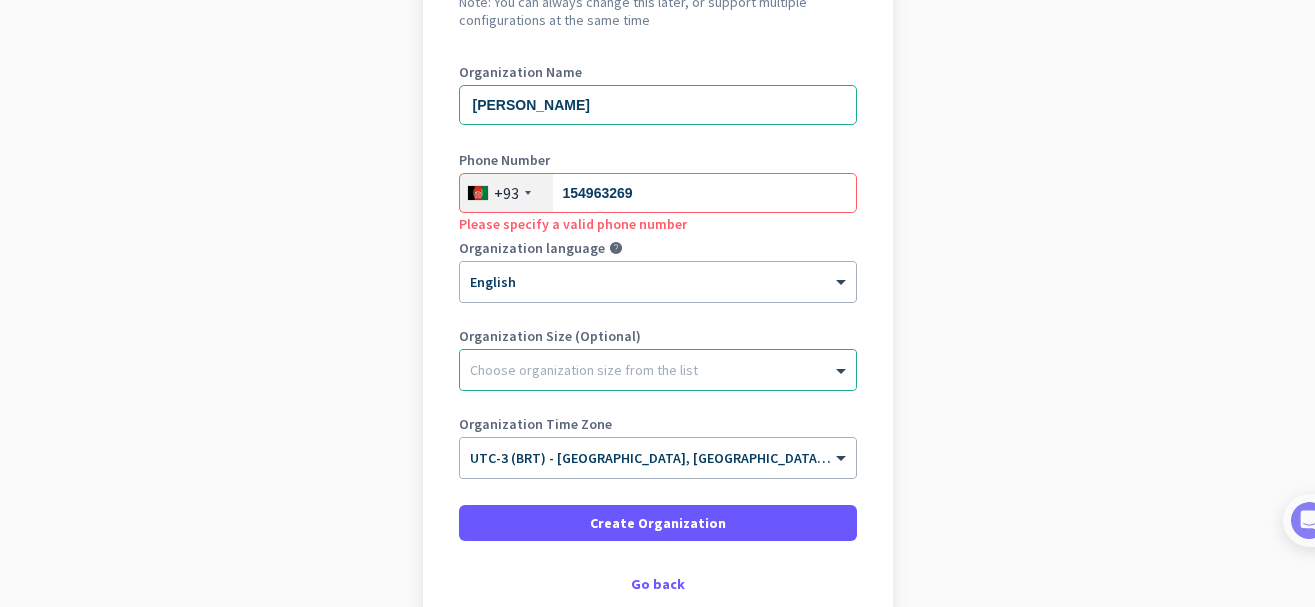 click on "+93" 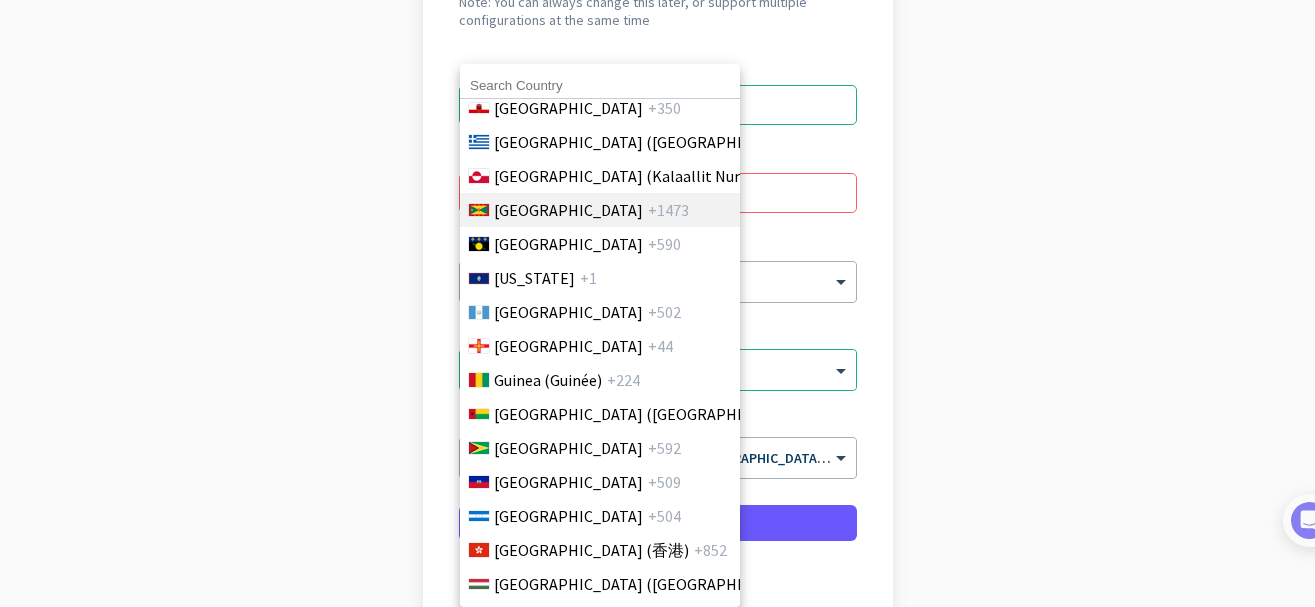 scroll, scrollTop: 3600, scrollLeft: 0, axis: vertical 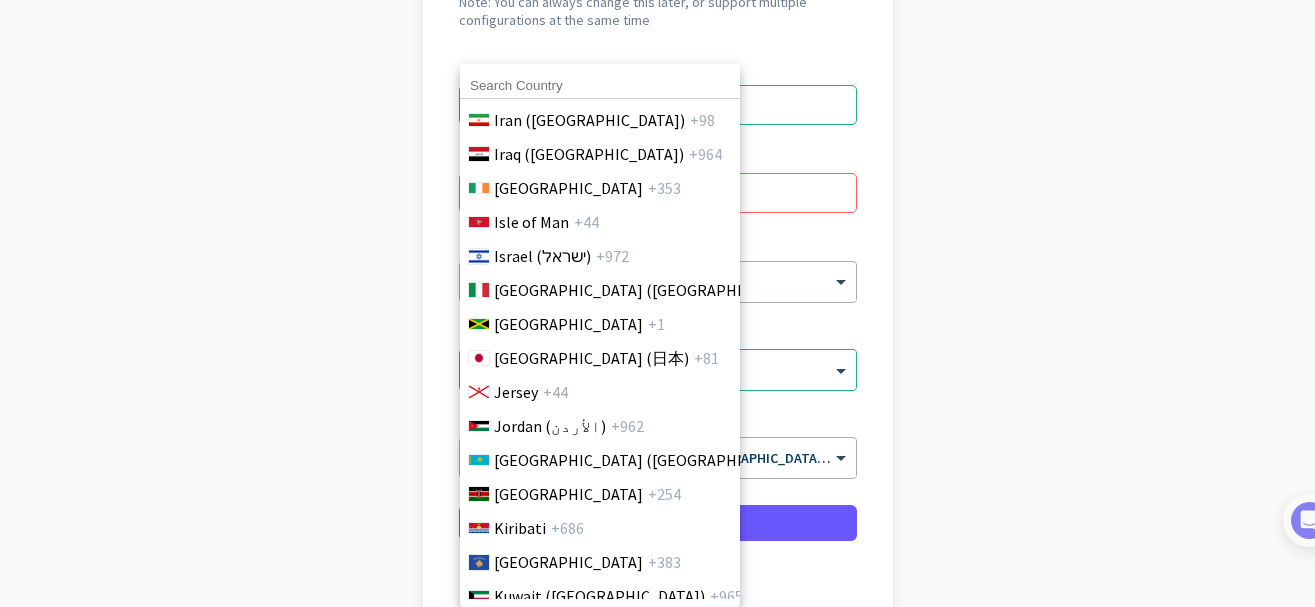click at bounding box center (600, 86) 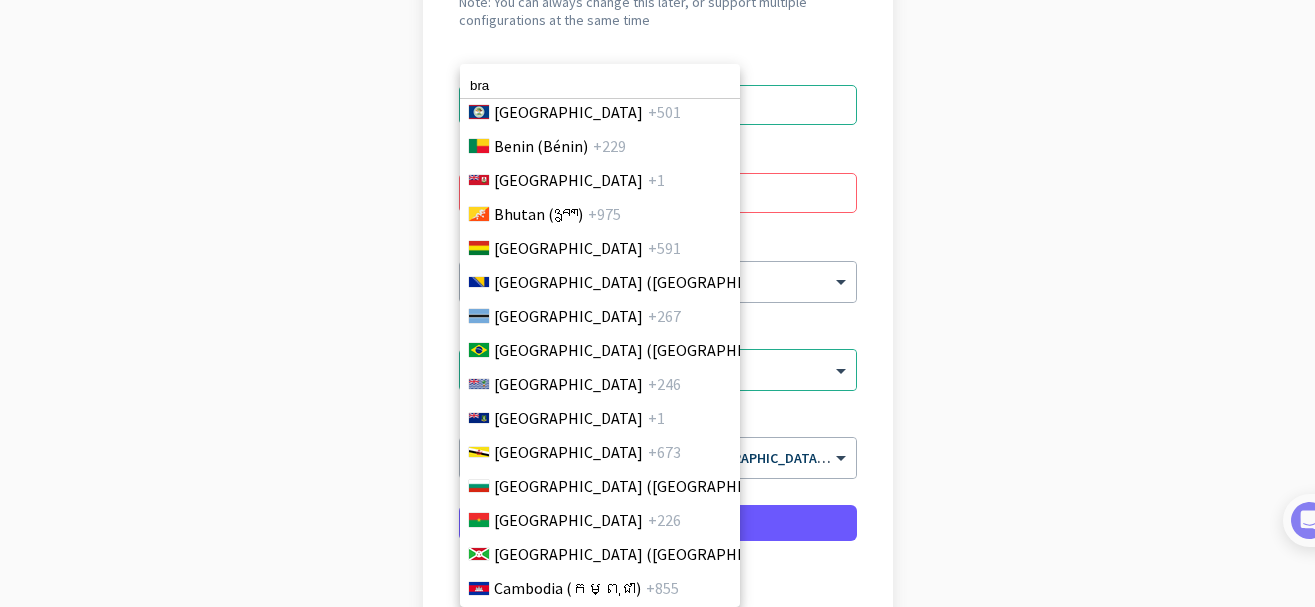 scroll, scrollTop: 923, scrollLeft: 0, axis: vertical 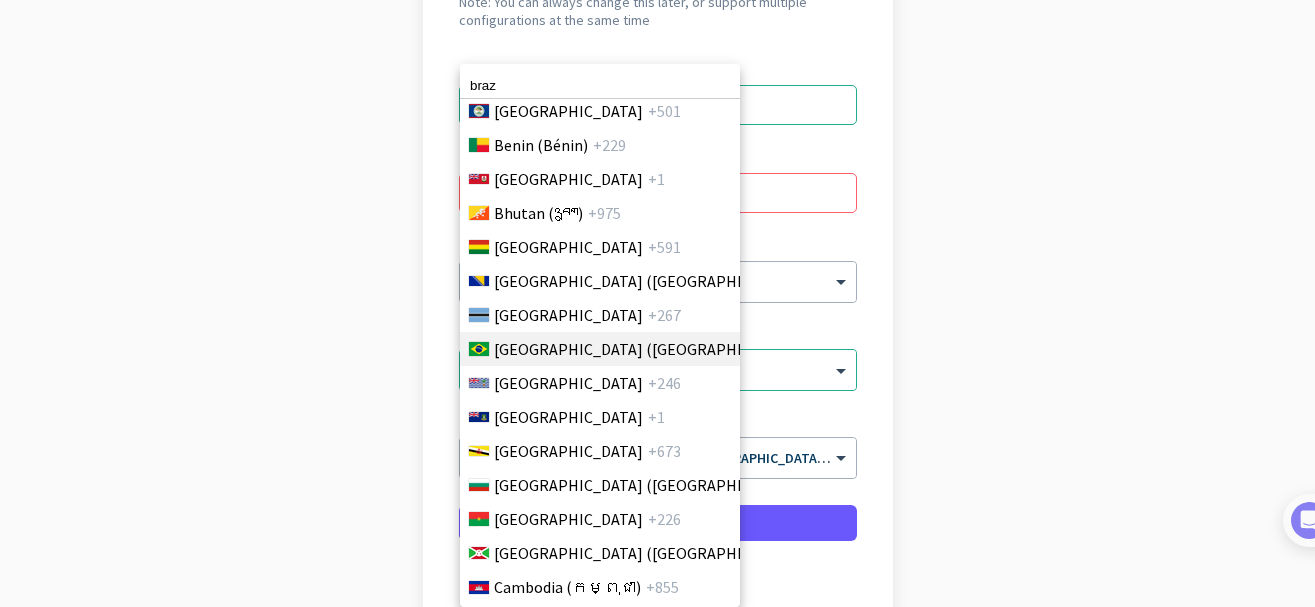 type on "braz" 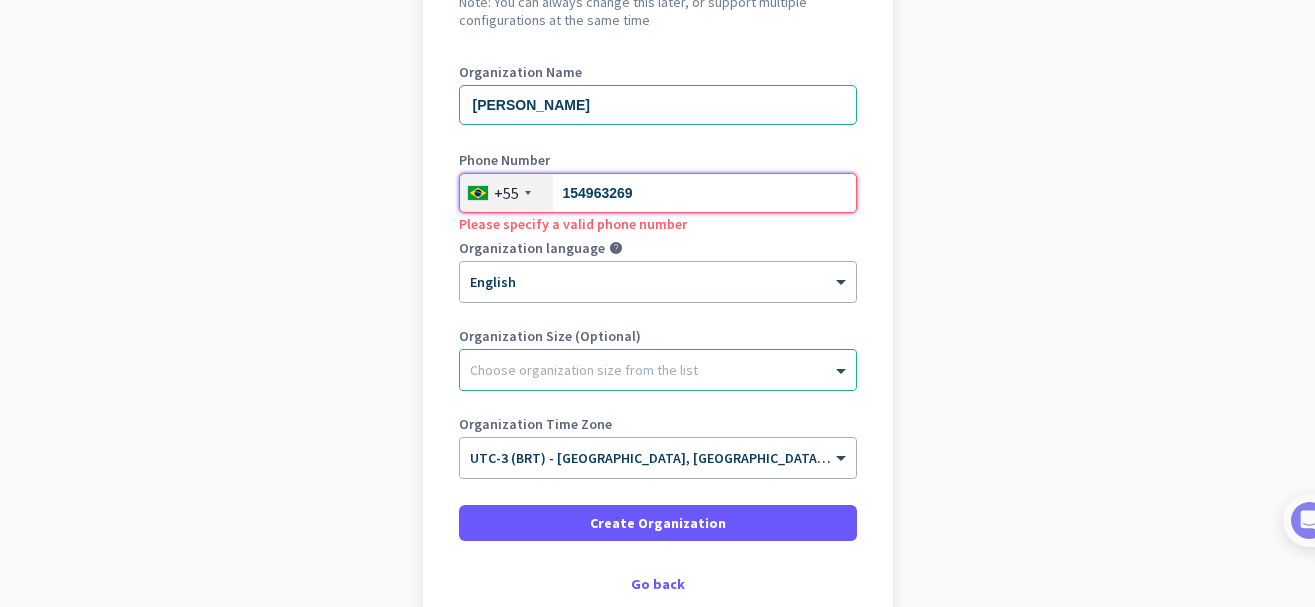 drag, startPoint x: 652, startPoint y: 177, endPoint x: 551, endPoint y: 193, distance: 102.259476 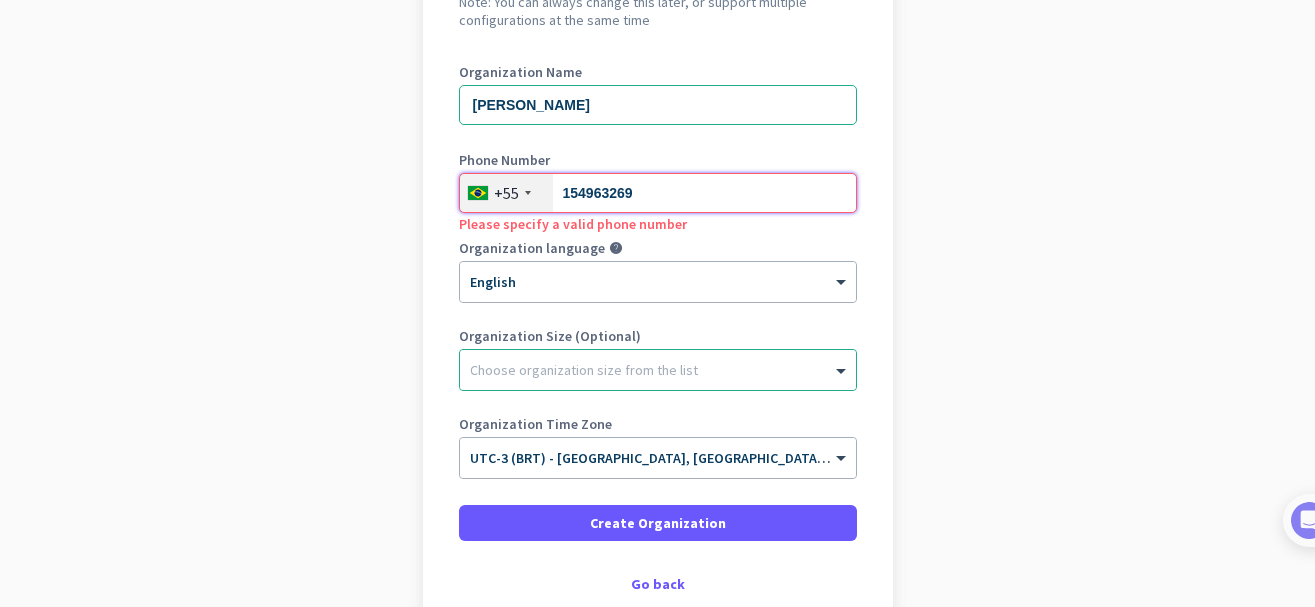 click on "154963269" at bounding box center (658, 193) 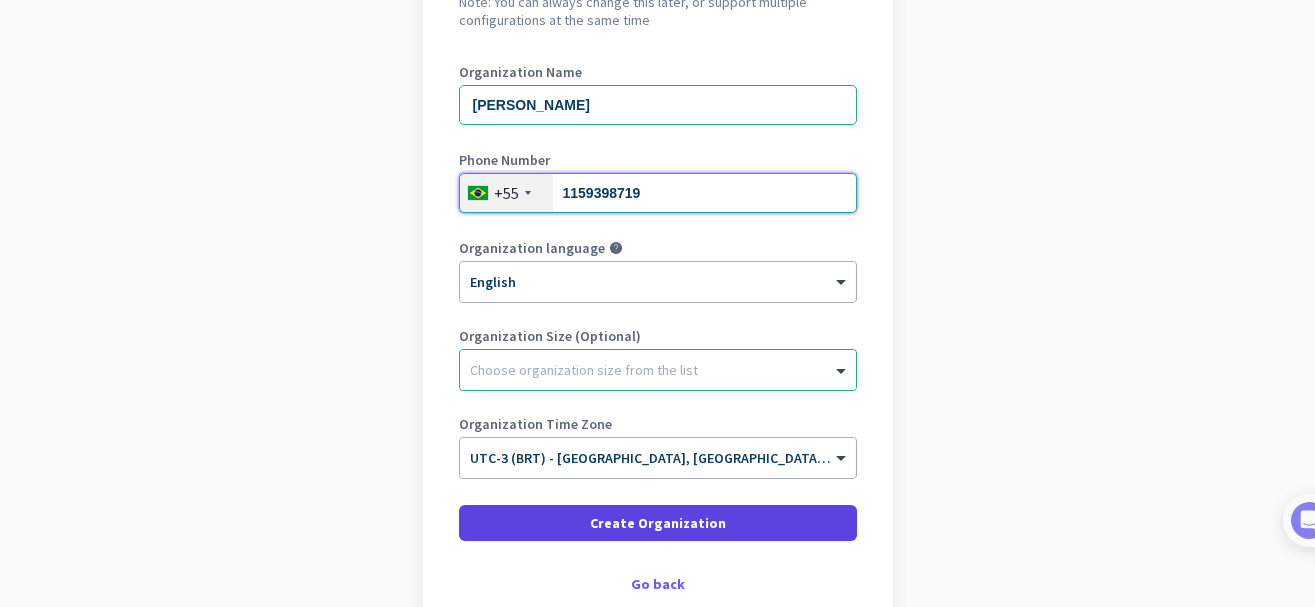 type on "1159398719" 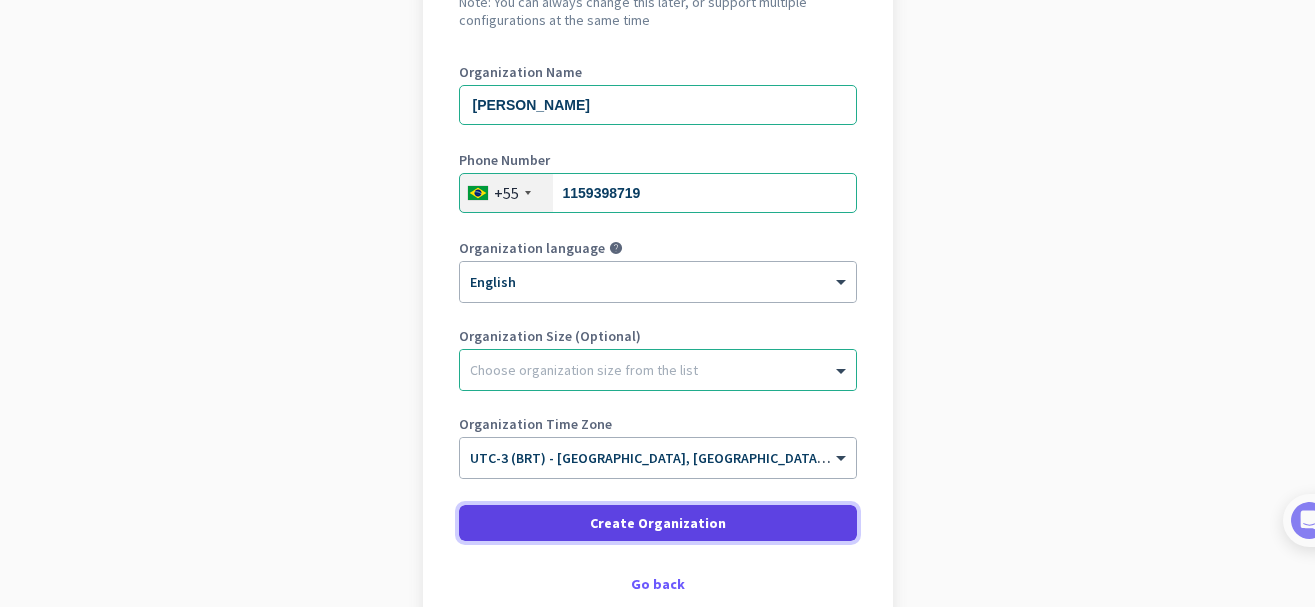 click 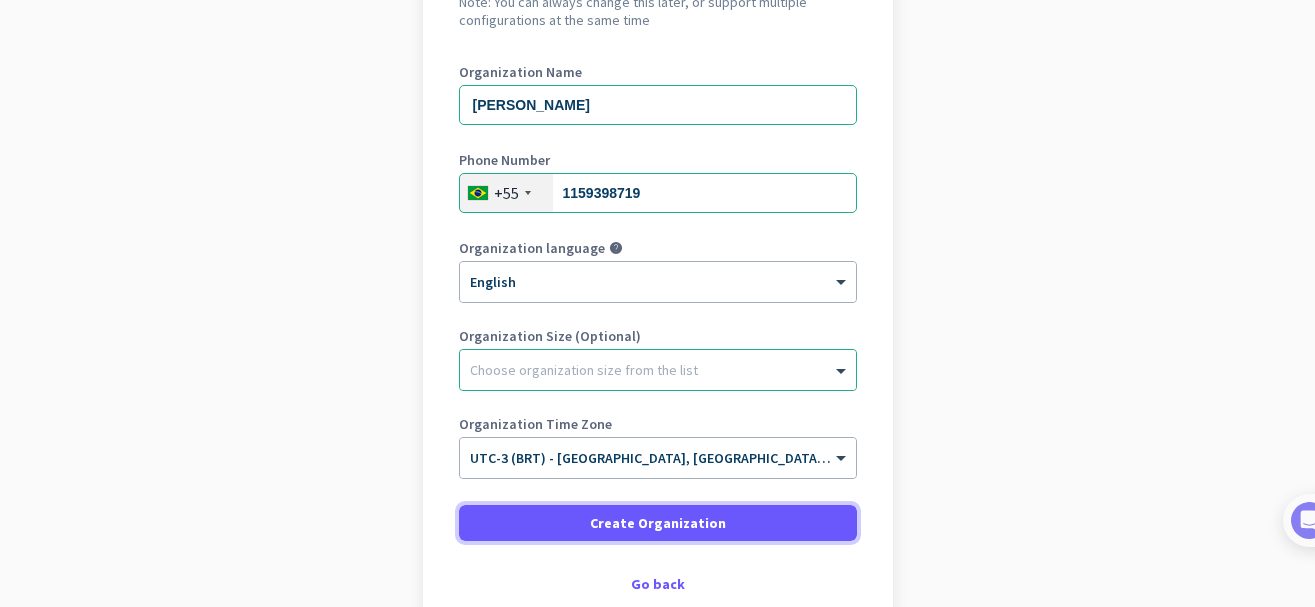 scroll, scrollTop: 361, scrollLeft: 0, axis: vertical 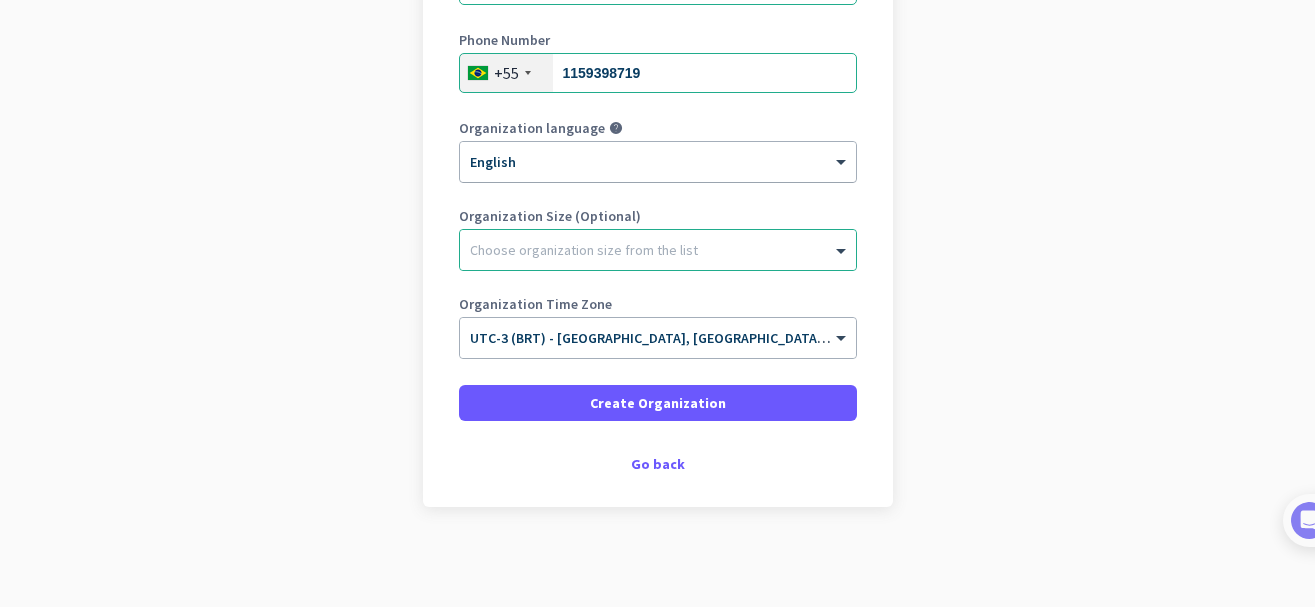click on "× English" 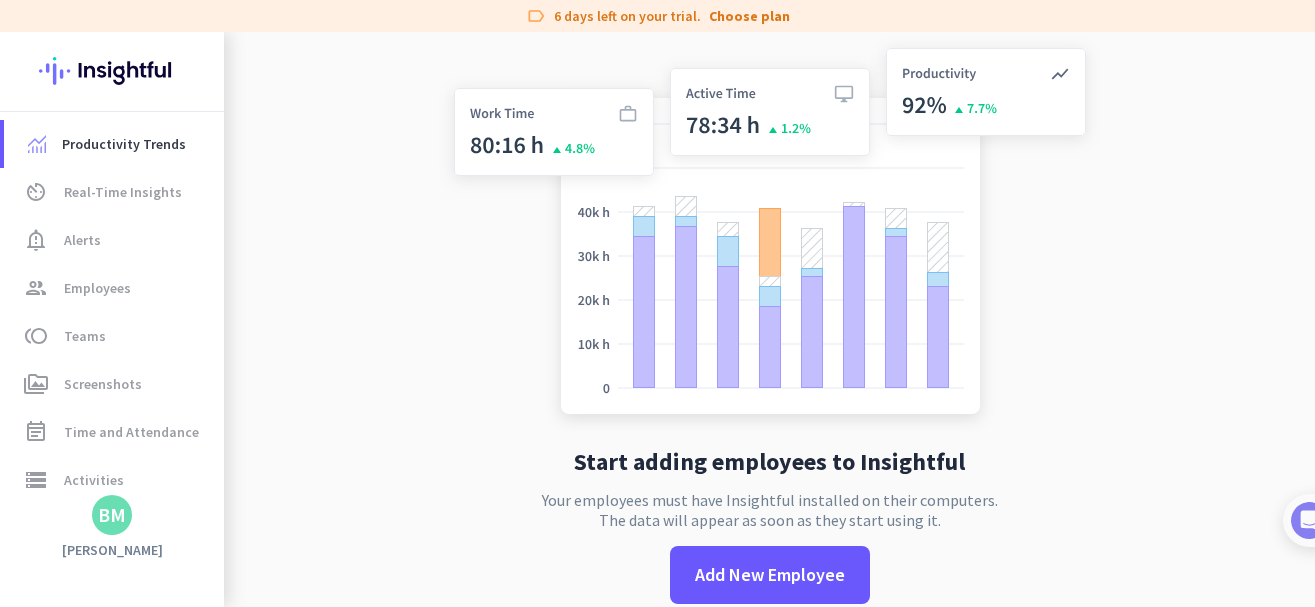 click 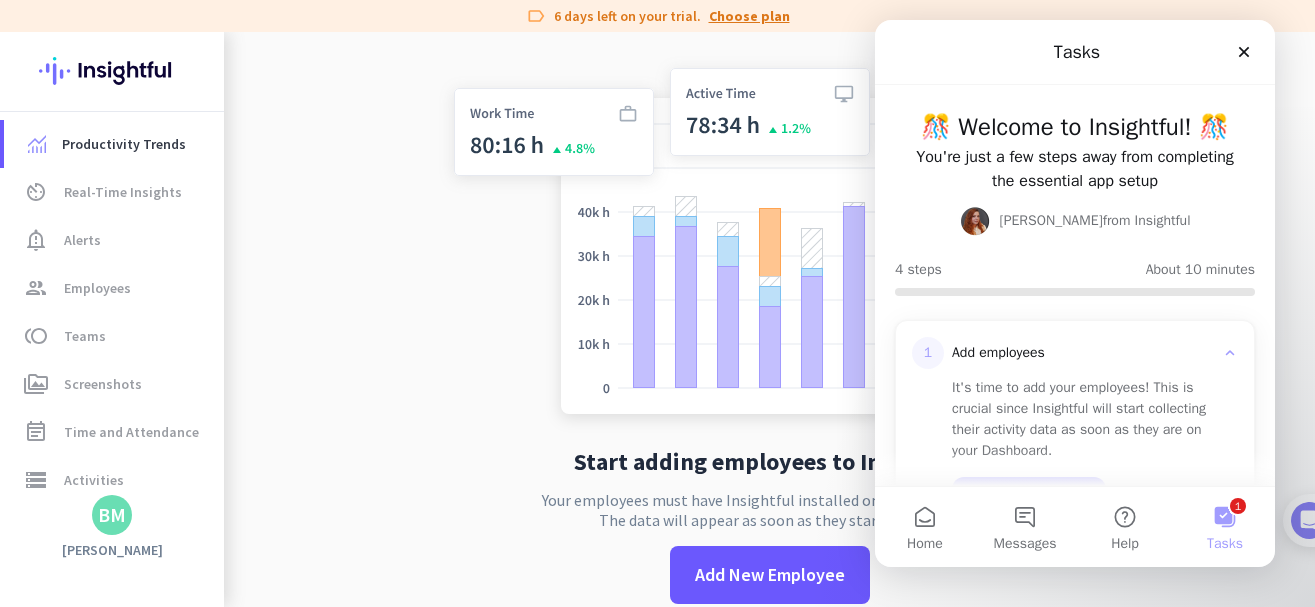 scroll, scrollTop: 0, scrollLeft: 0, axis: both 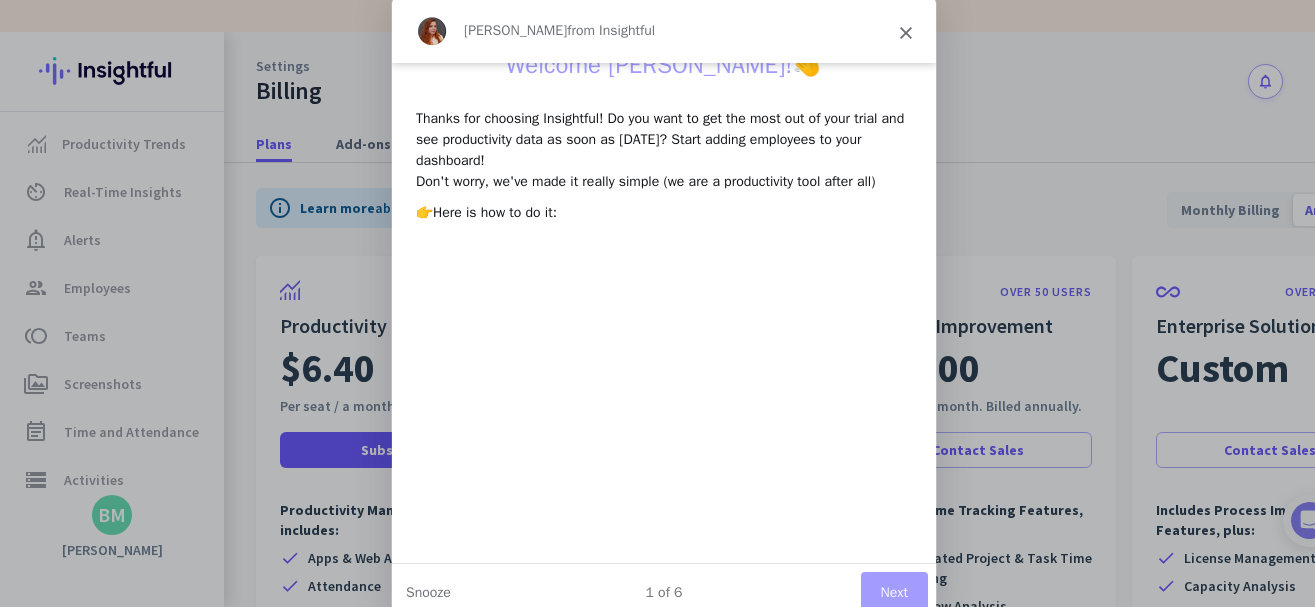 click 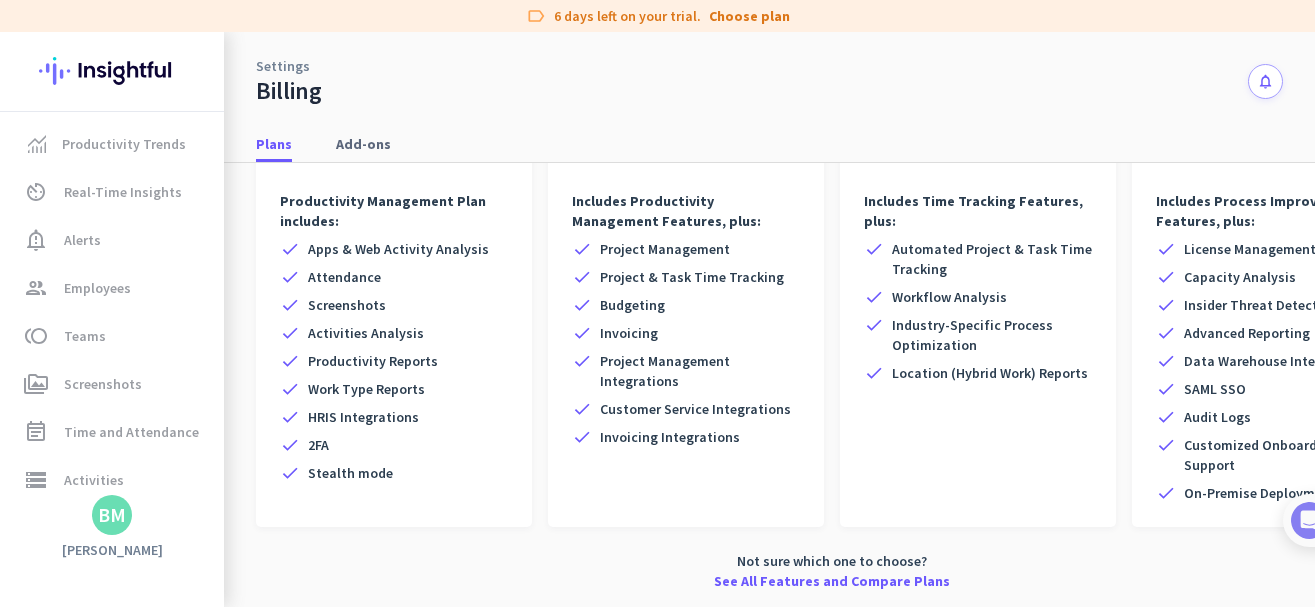 scroll, scrollTop: 309, scrollLeft: 93, axis: both 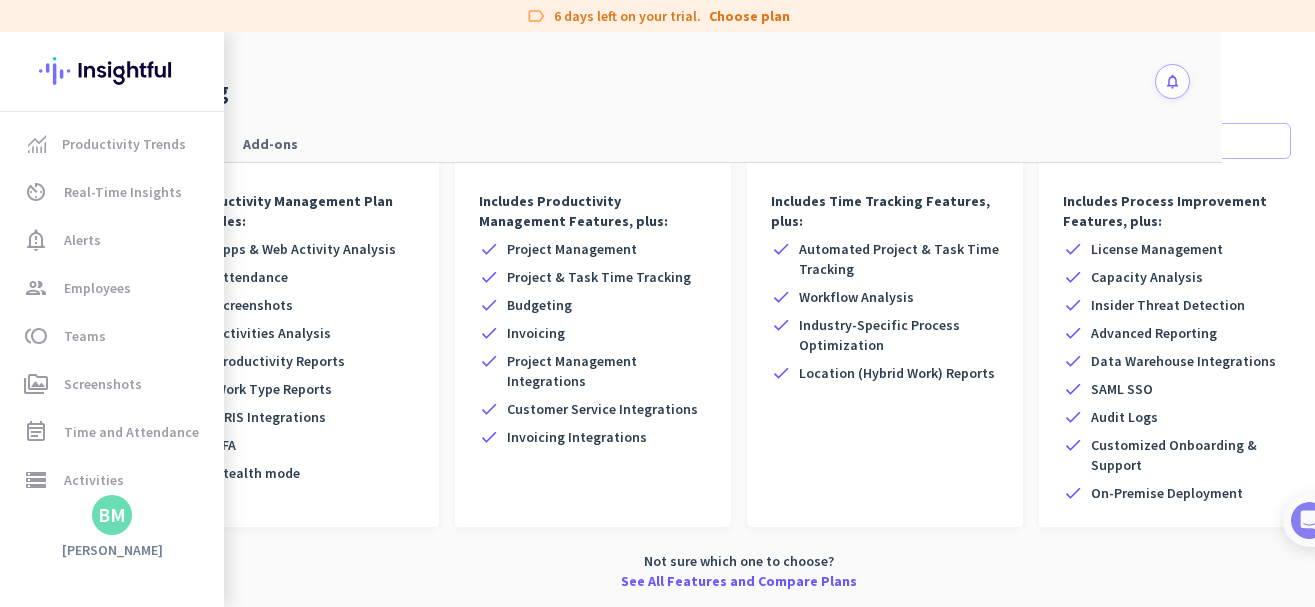 click on "Not sure which one to choose?  See All Features and Compare Plans" 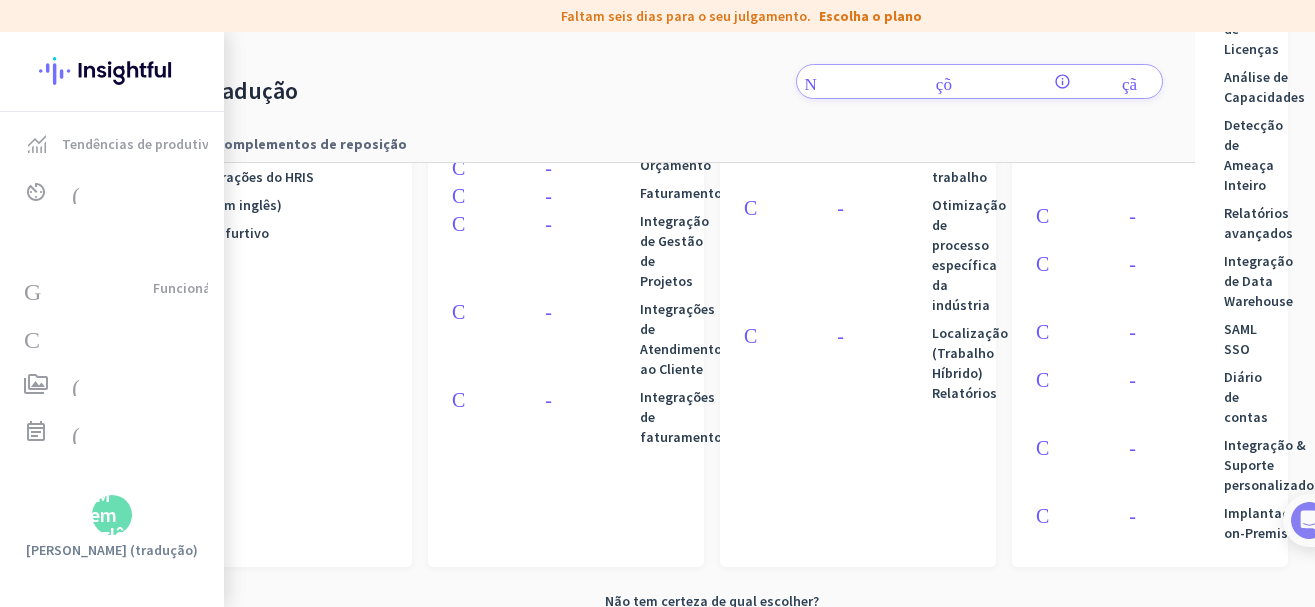 scroll, scrollTop: 0, scrollLeft: 120, axis: horizontal 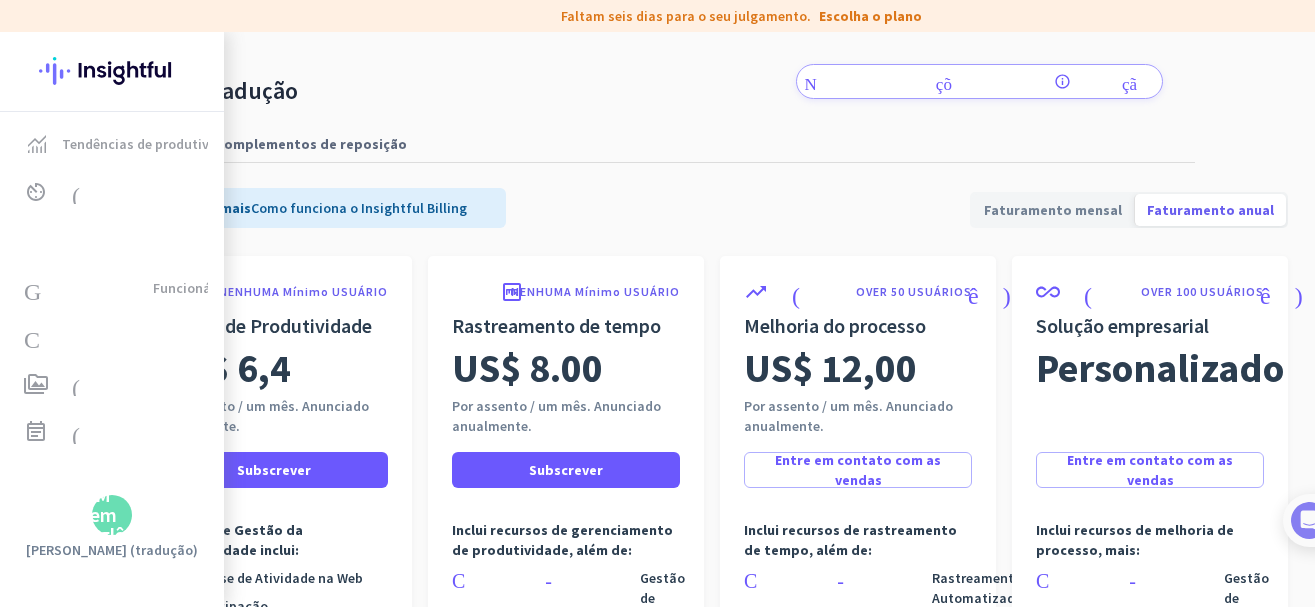 click 